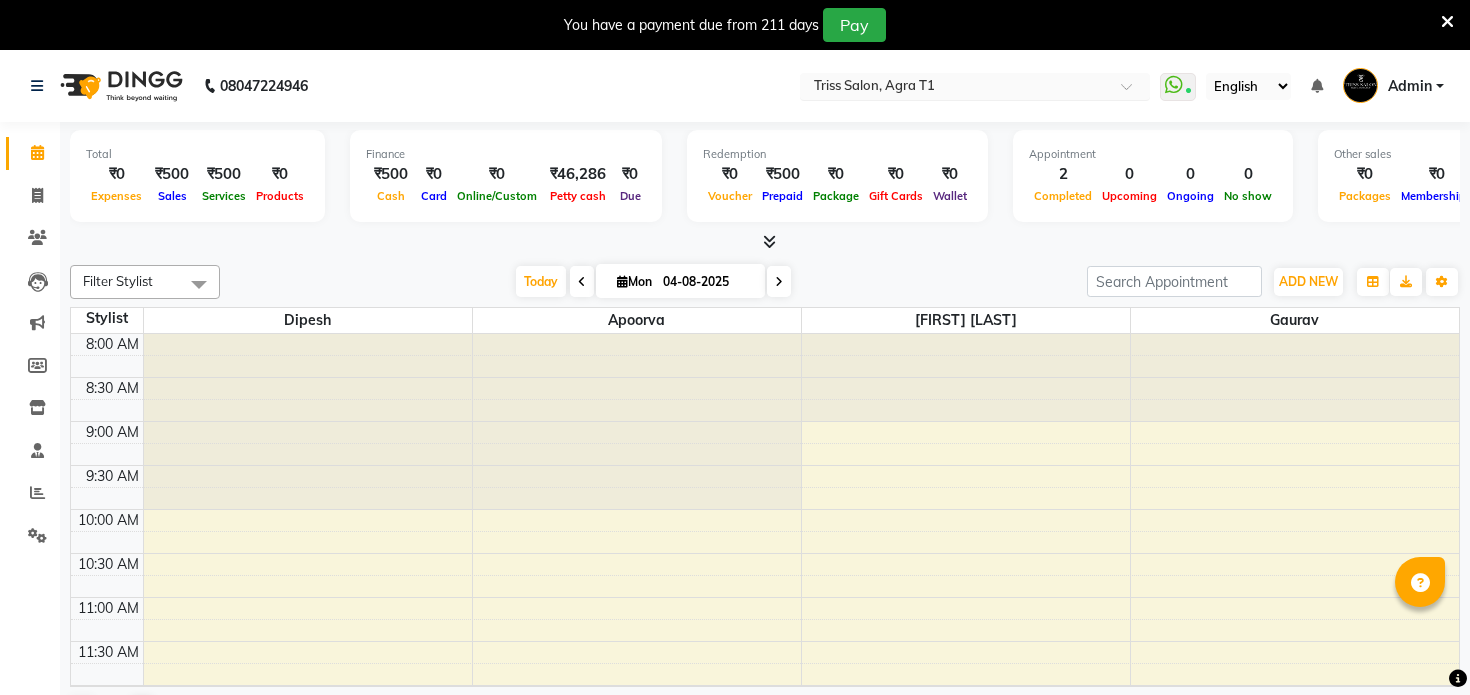 scroll, scrollTop: 0, scrollLeft: 0, axis: both 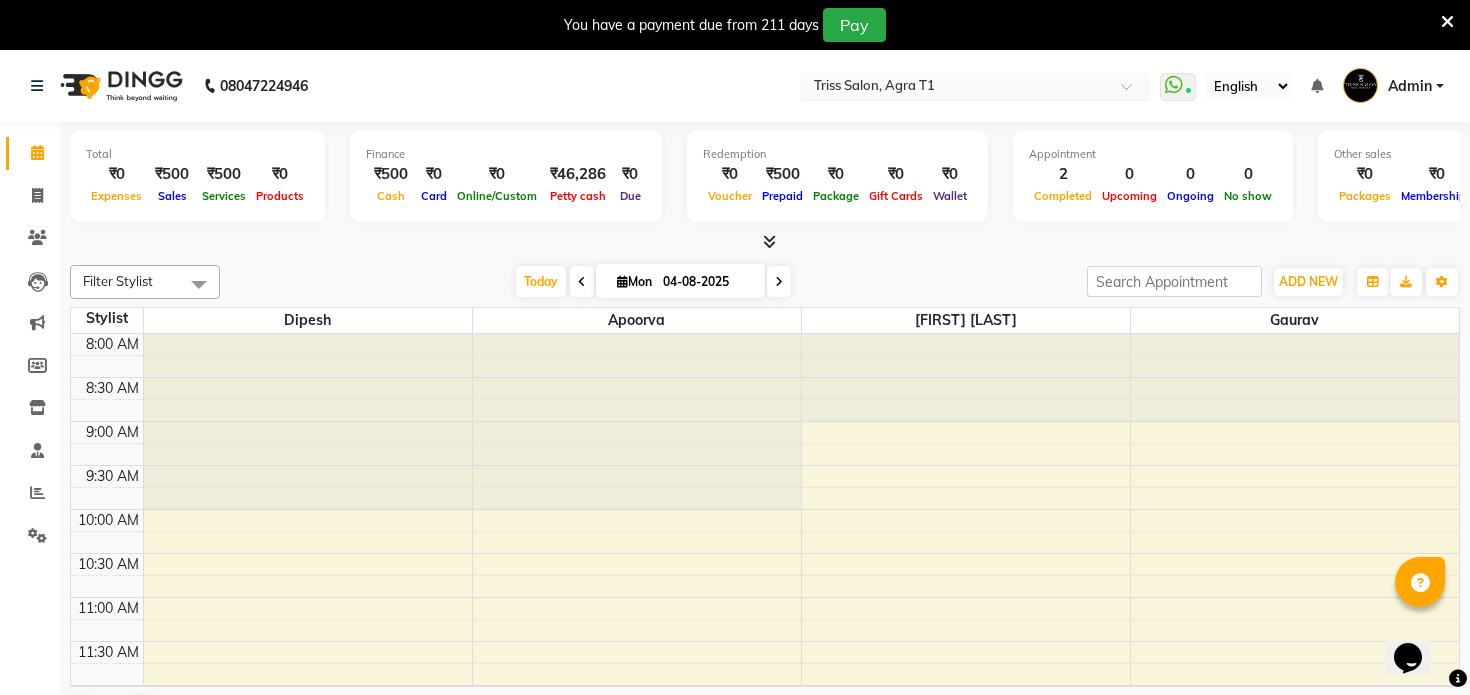 click at bounding box center (955, 88) 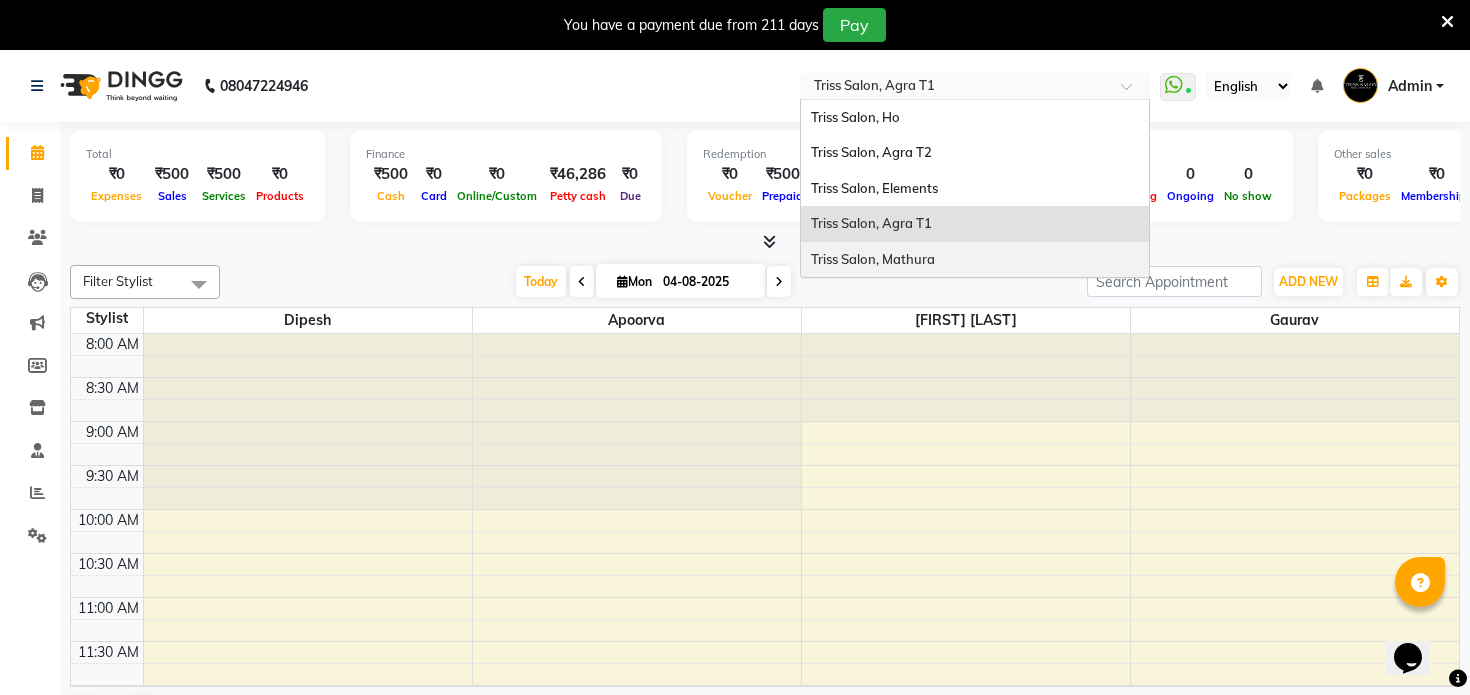 click on "Triss Salon, Mathura" at bounding box center (873, 259) 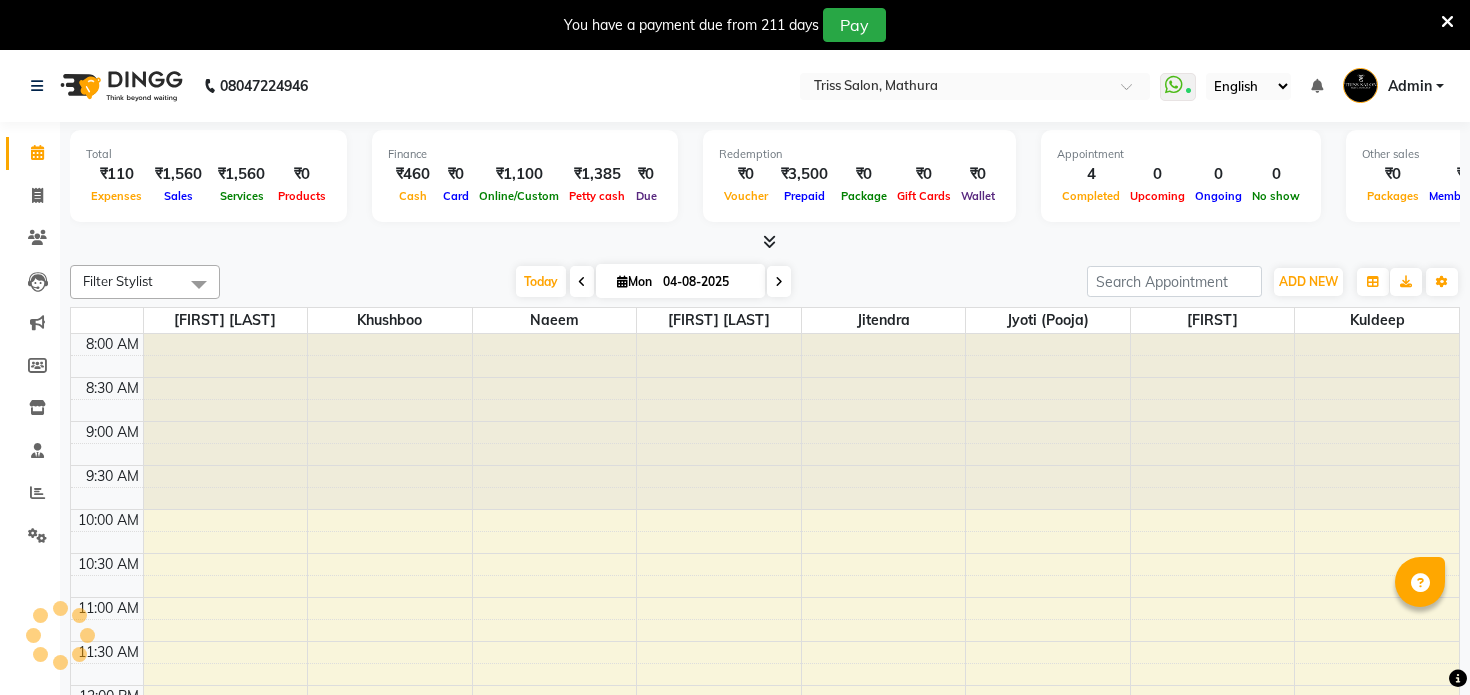 scroll, scrollTop: 0, scrollLeft: 0, axis: both 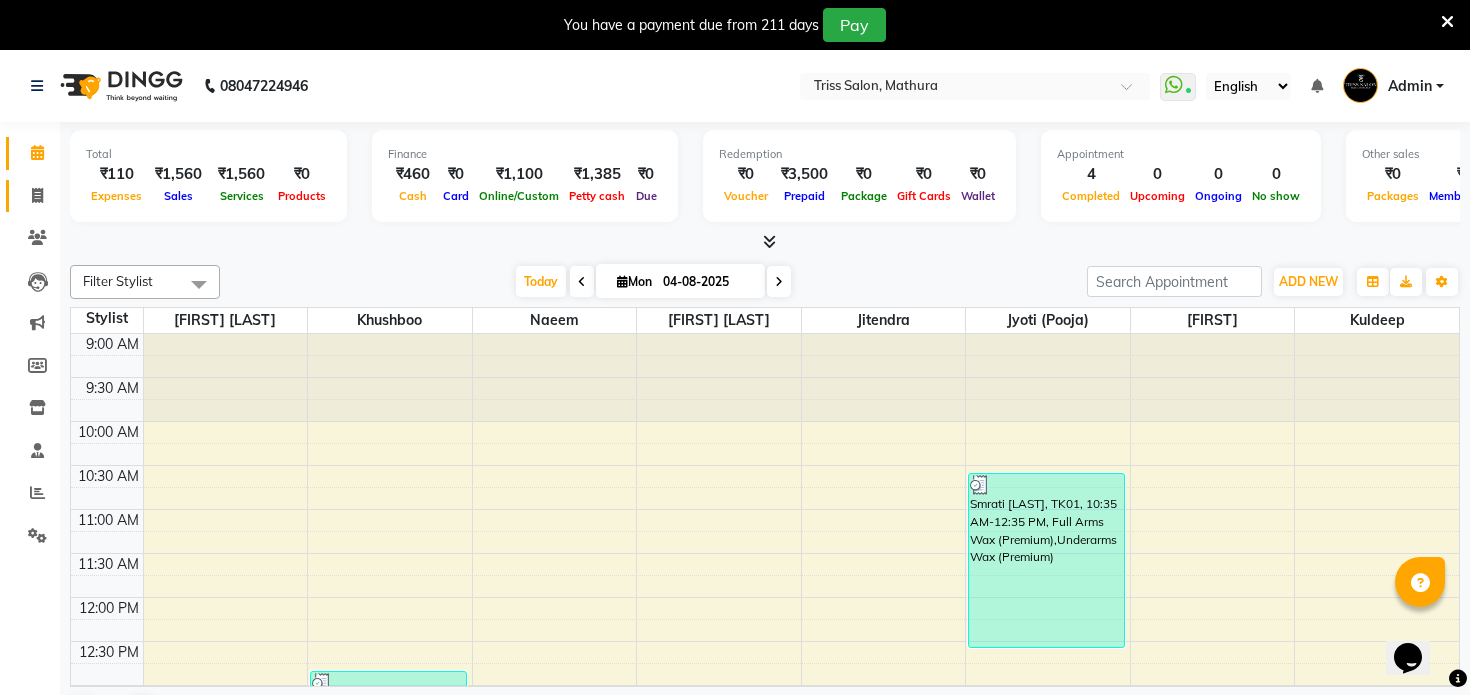 click 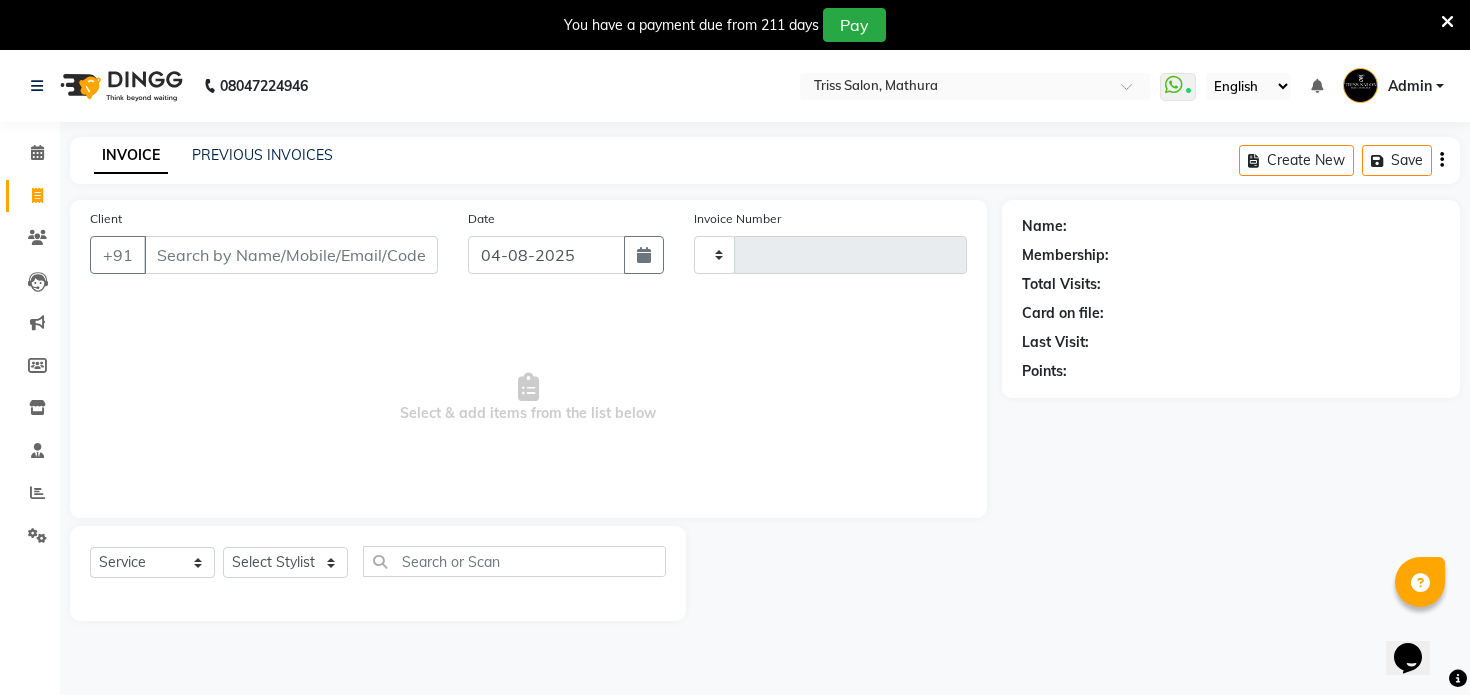 type on "1285" 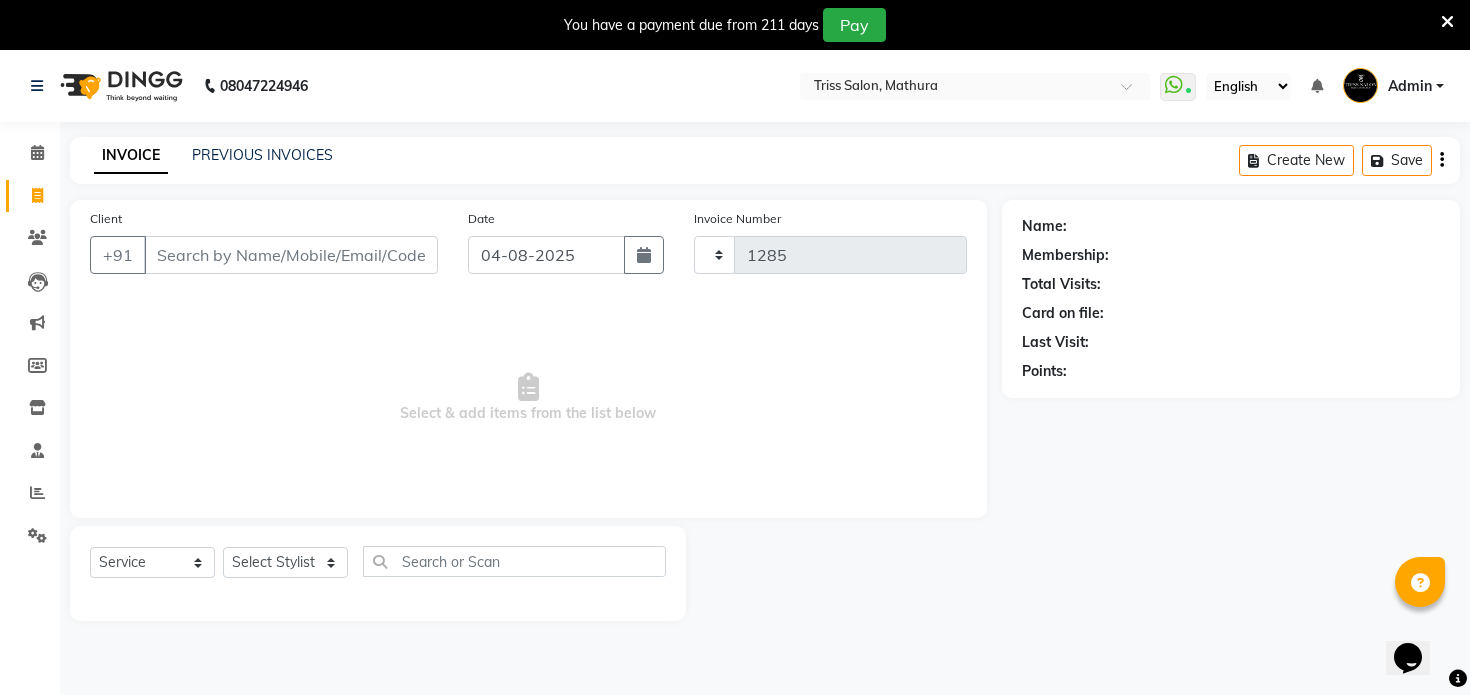 select on "4304" 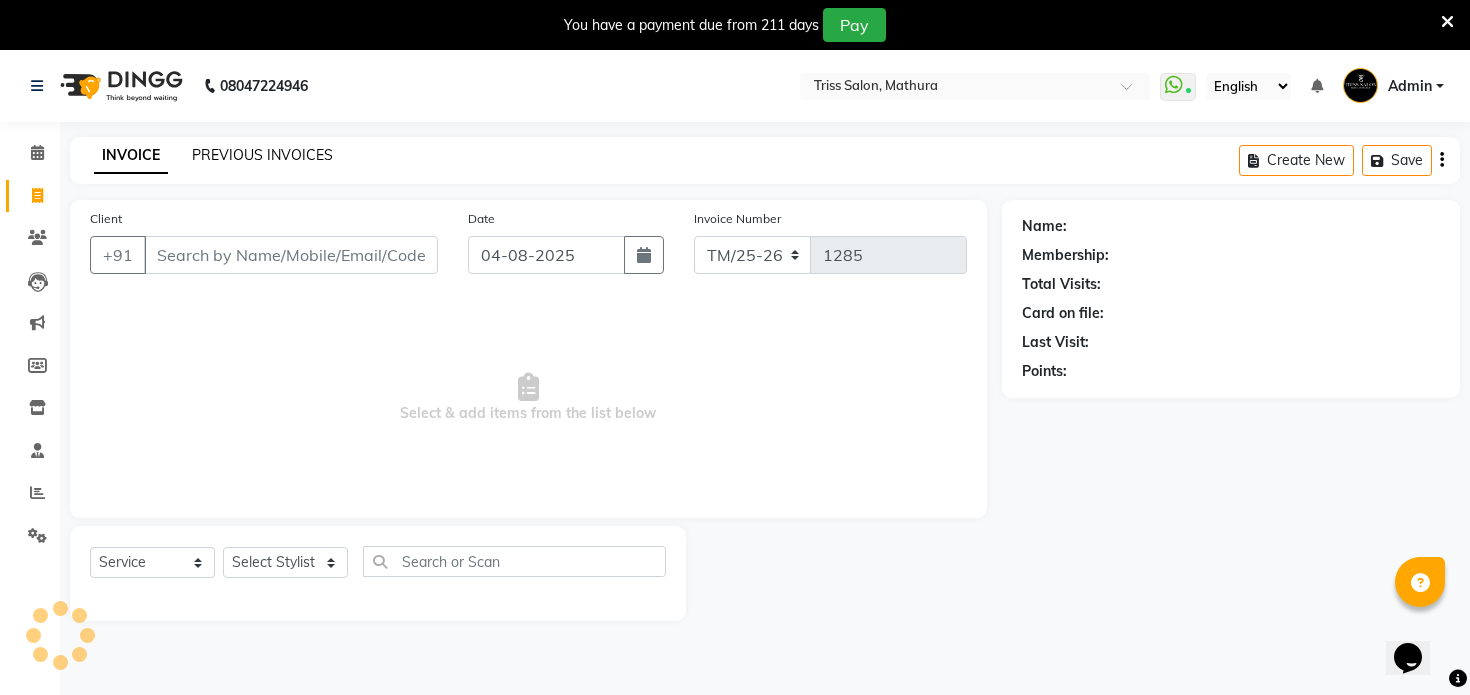 click on "PREVIOUS INVOICES" 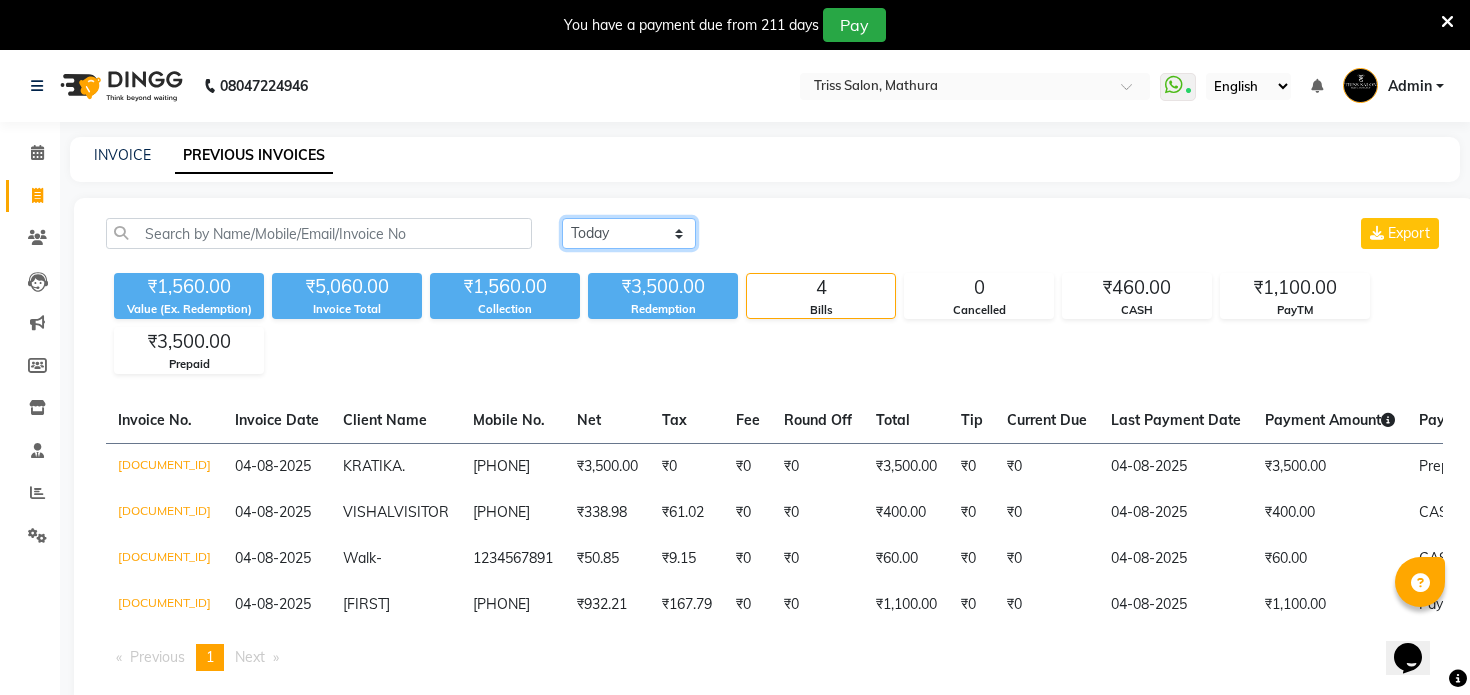 click on "Today Yesterday Custom Range" 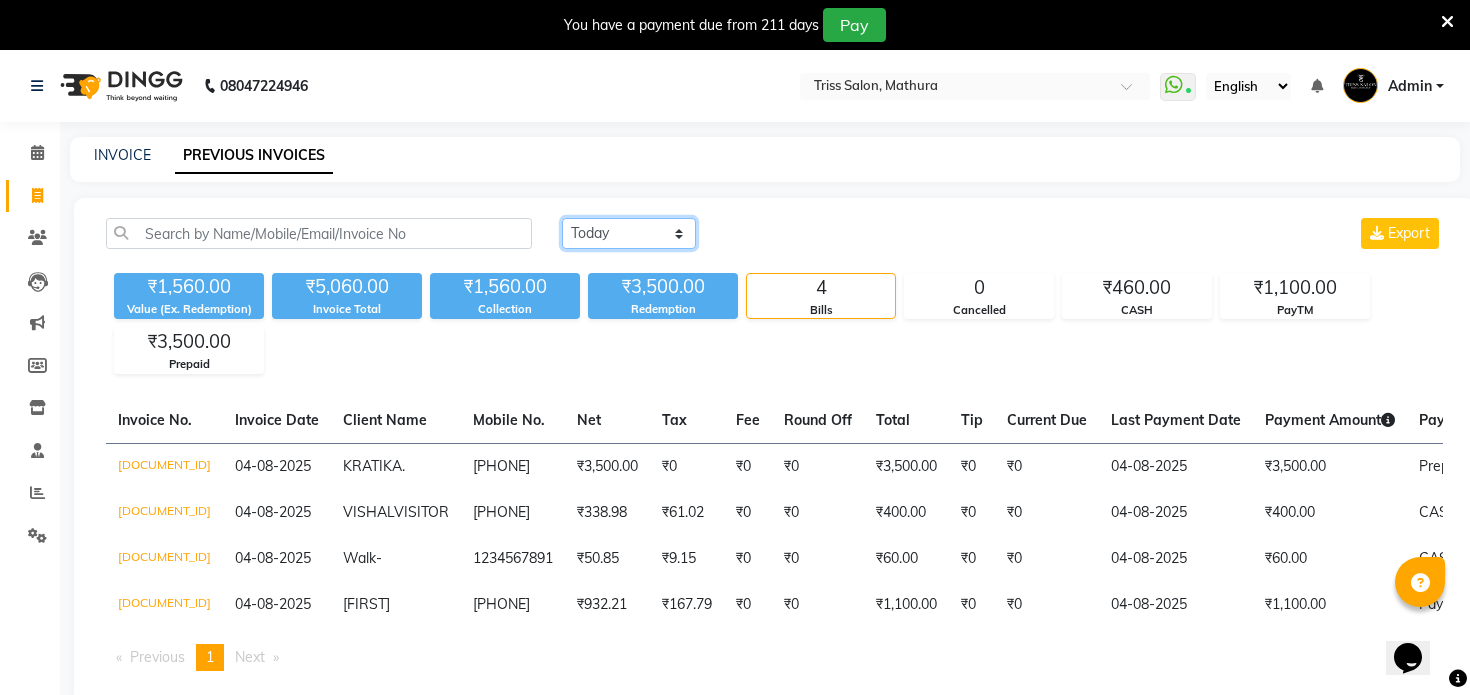 select on "range" 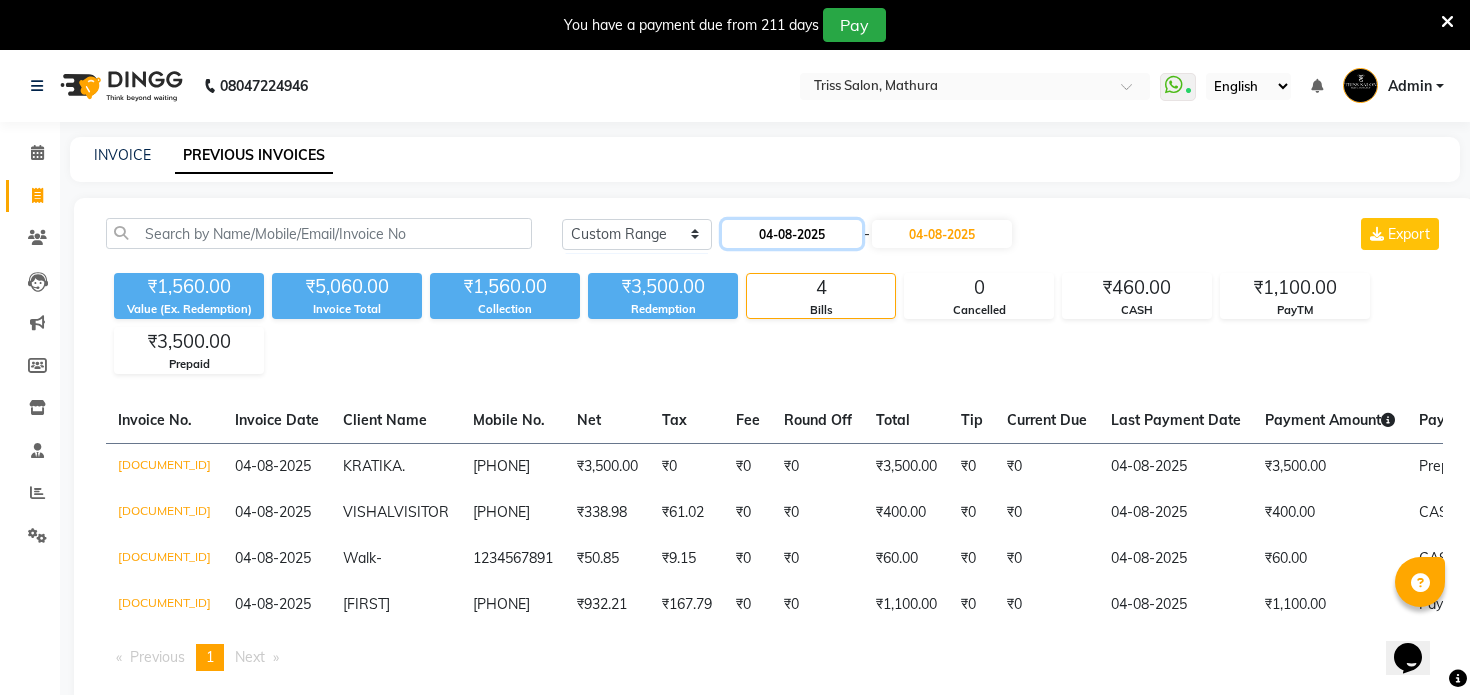 click on "04-08-2025" 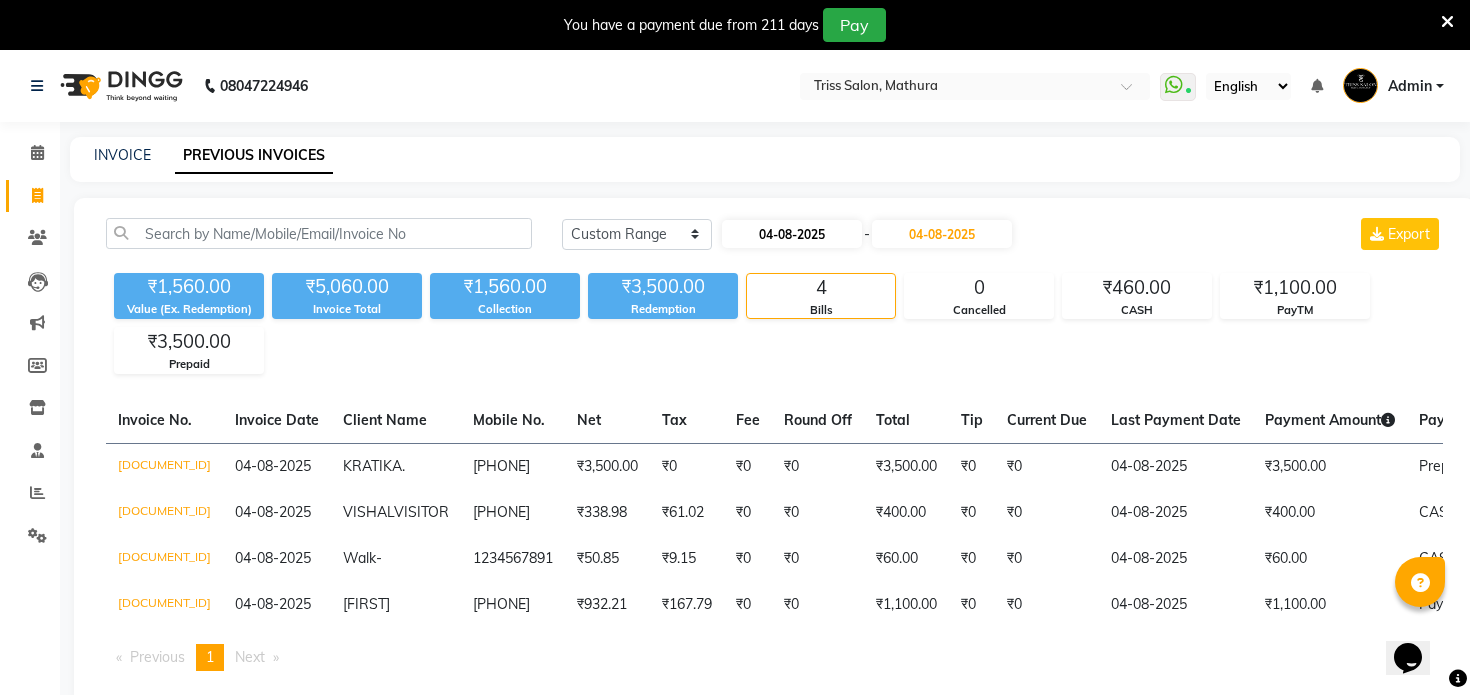 select on "8" 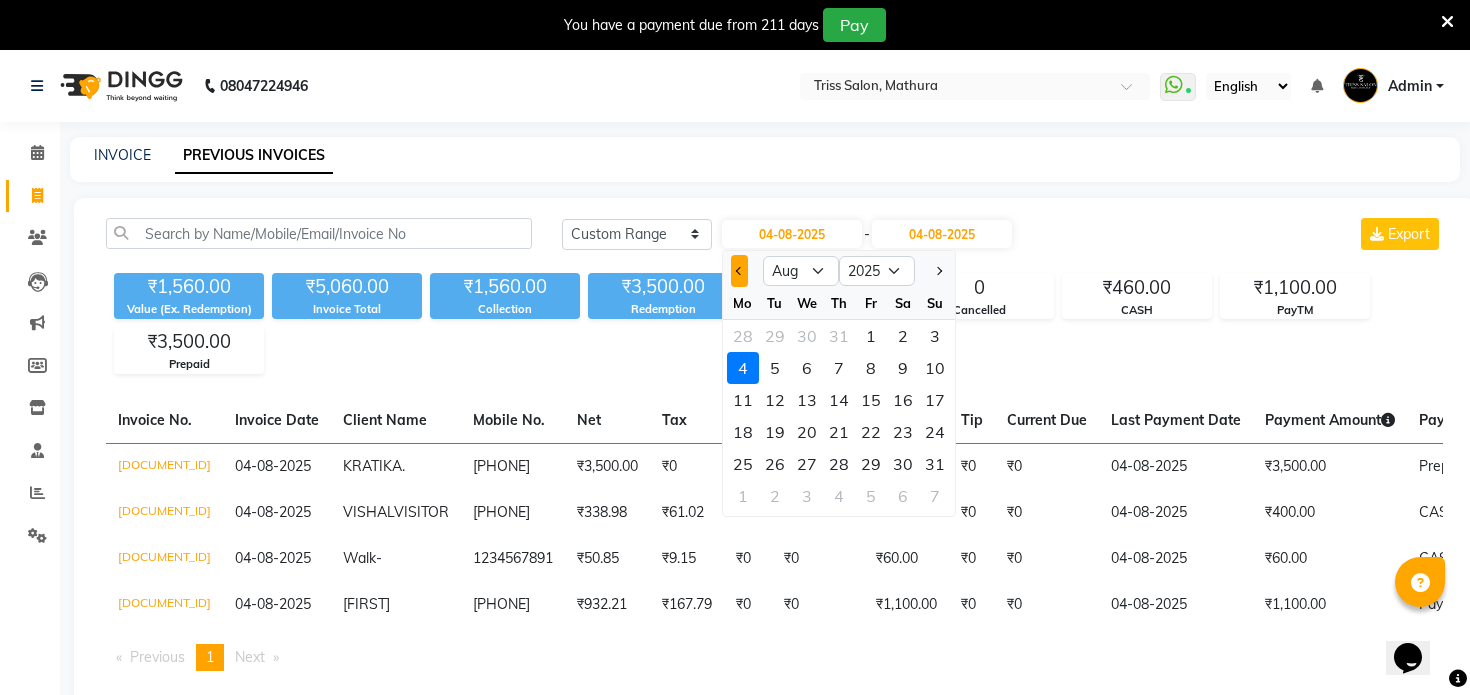 click 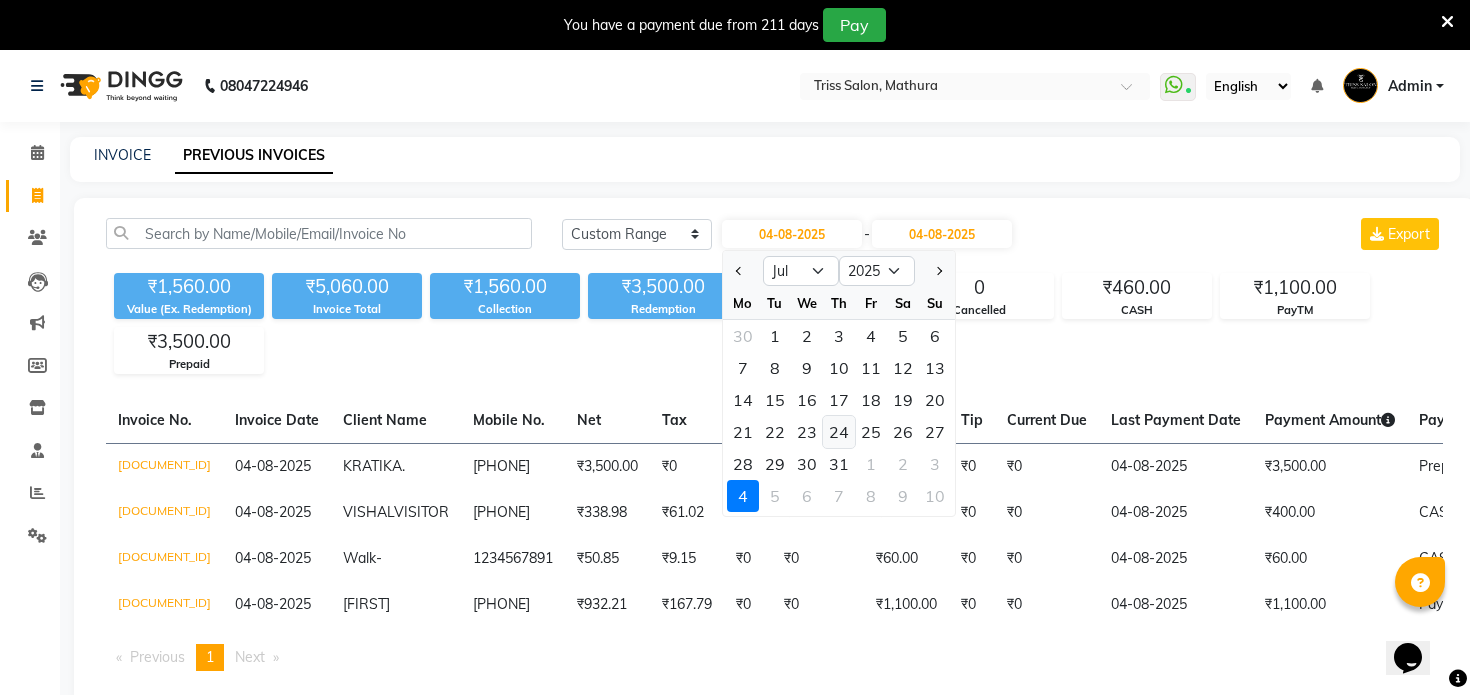click on "24" 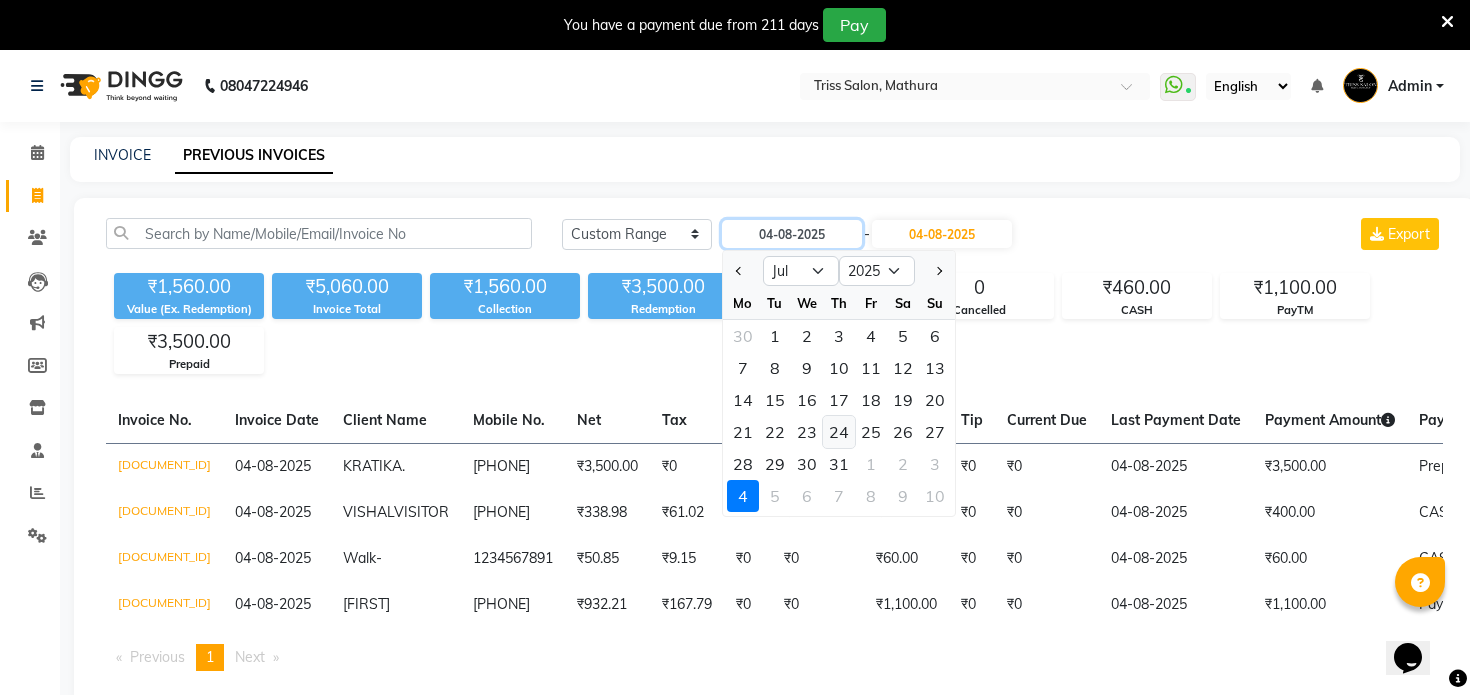 type on "24-07-2025" 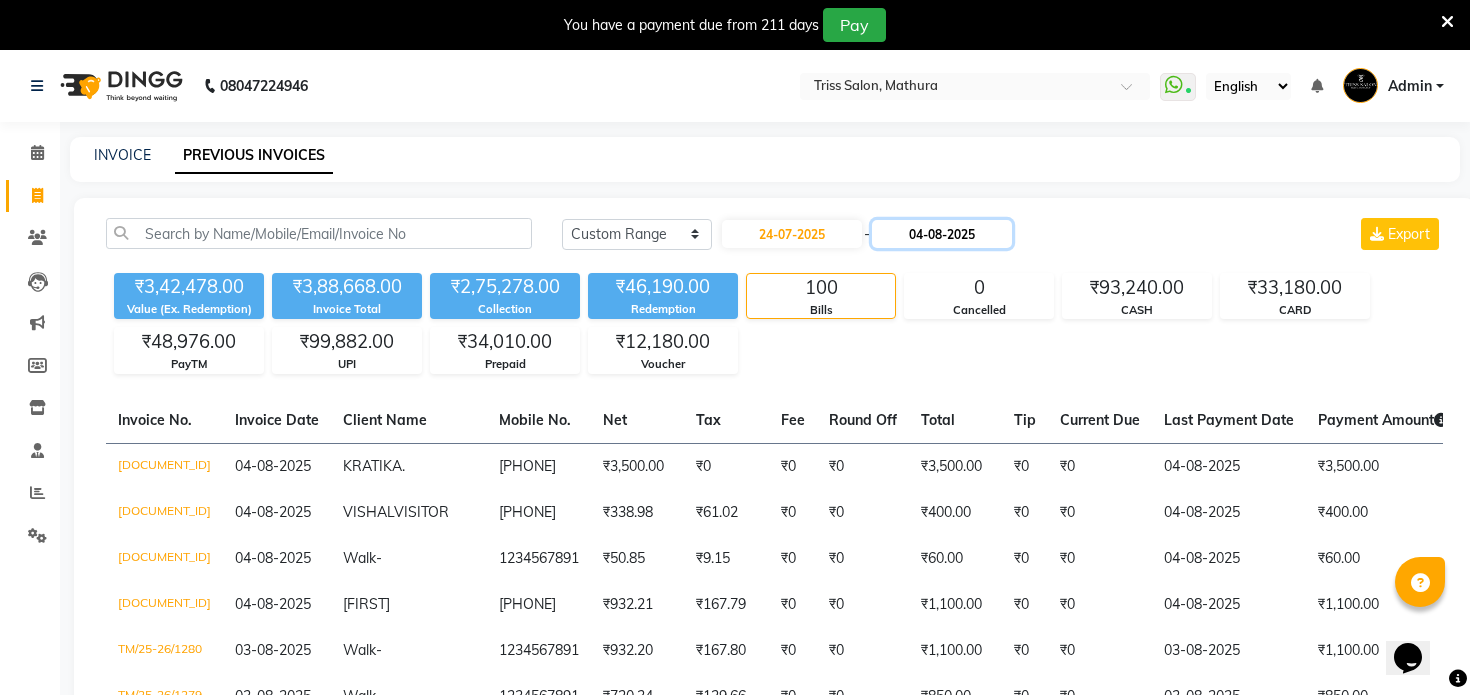 click on "04-08-2025" 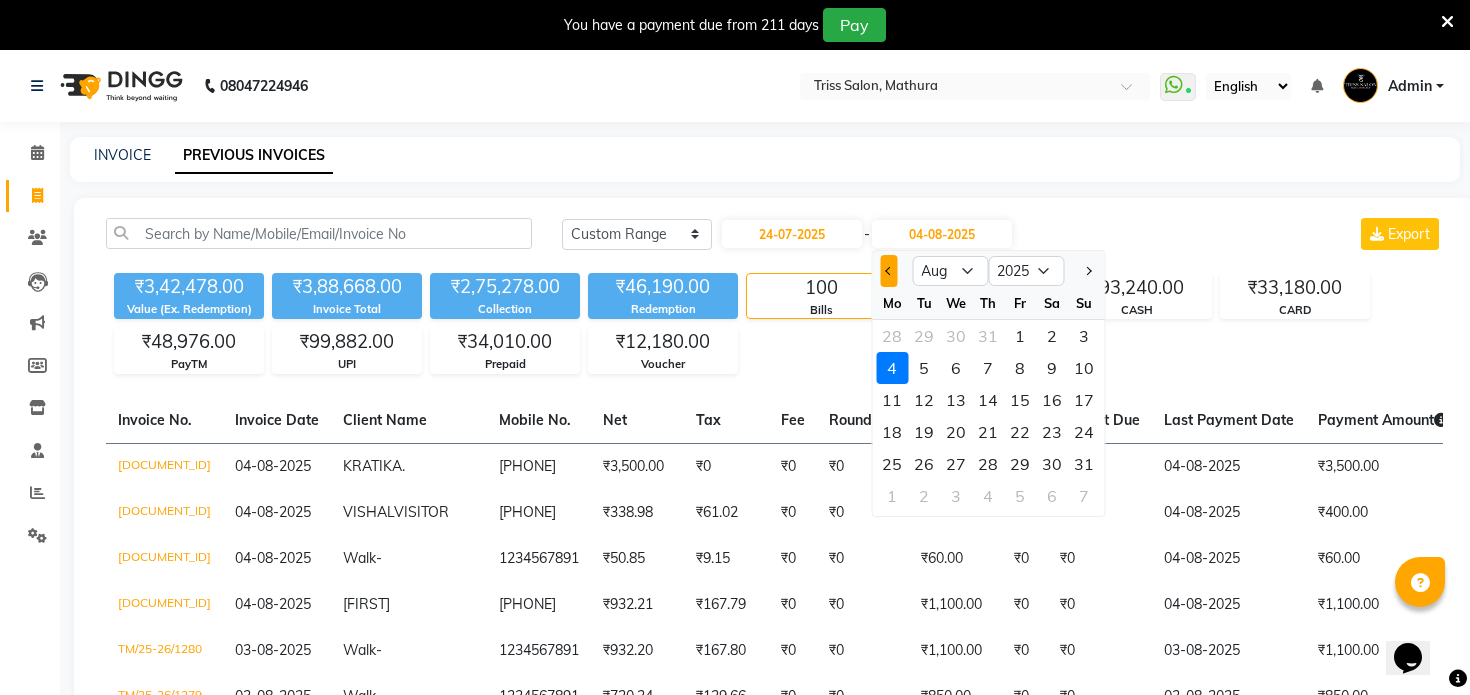 click 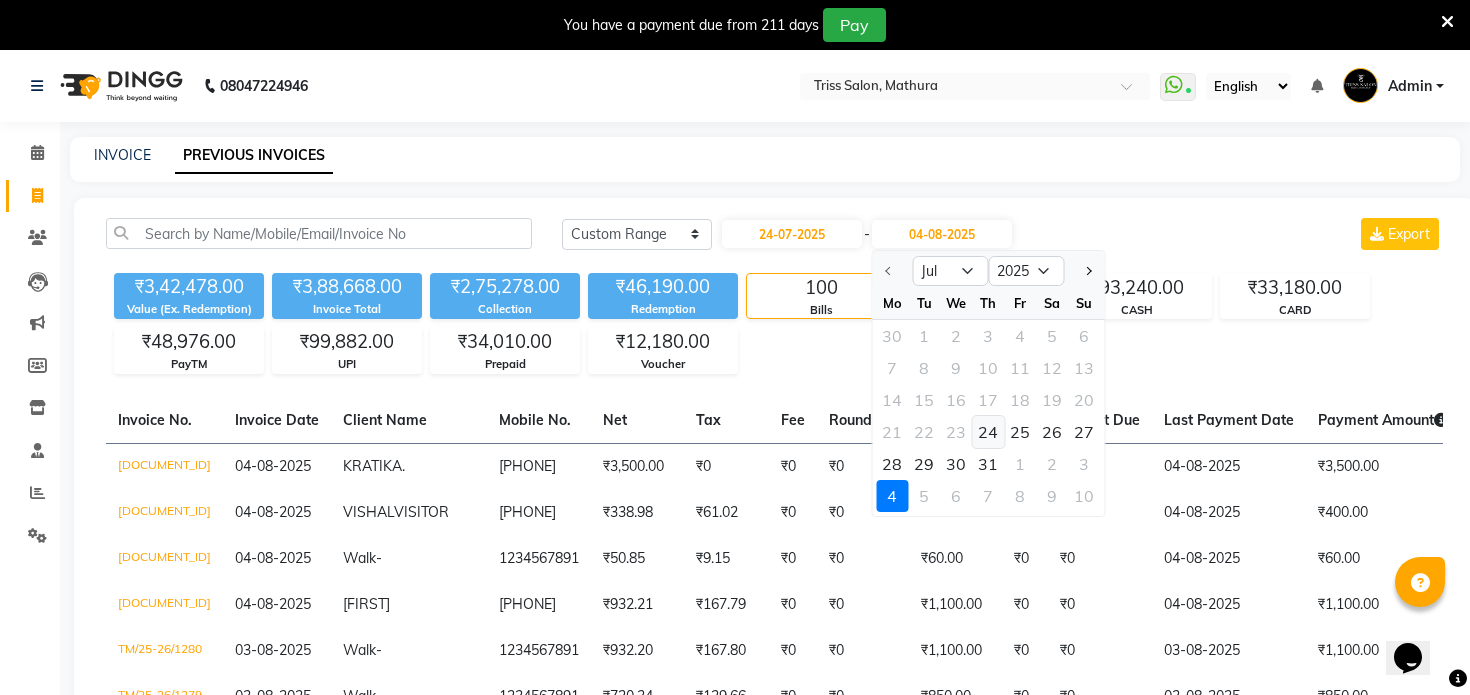 click on "24" 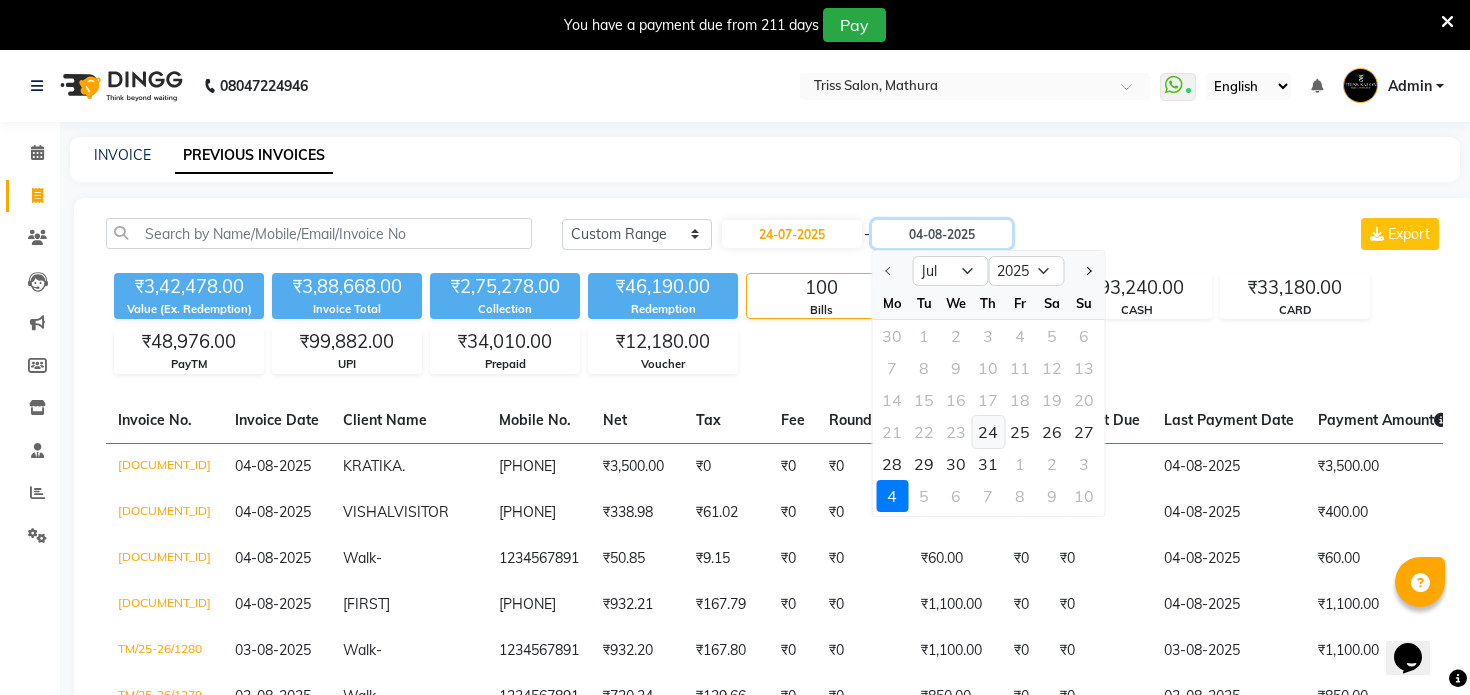 type on "24-07-2025" 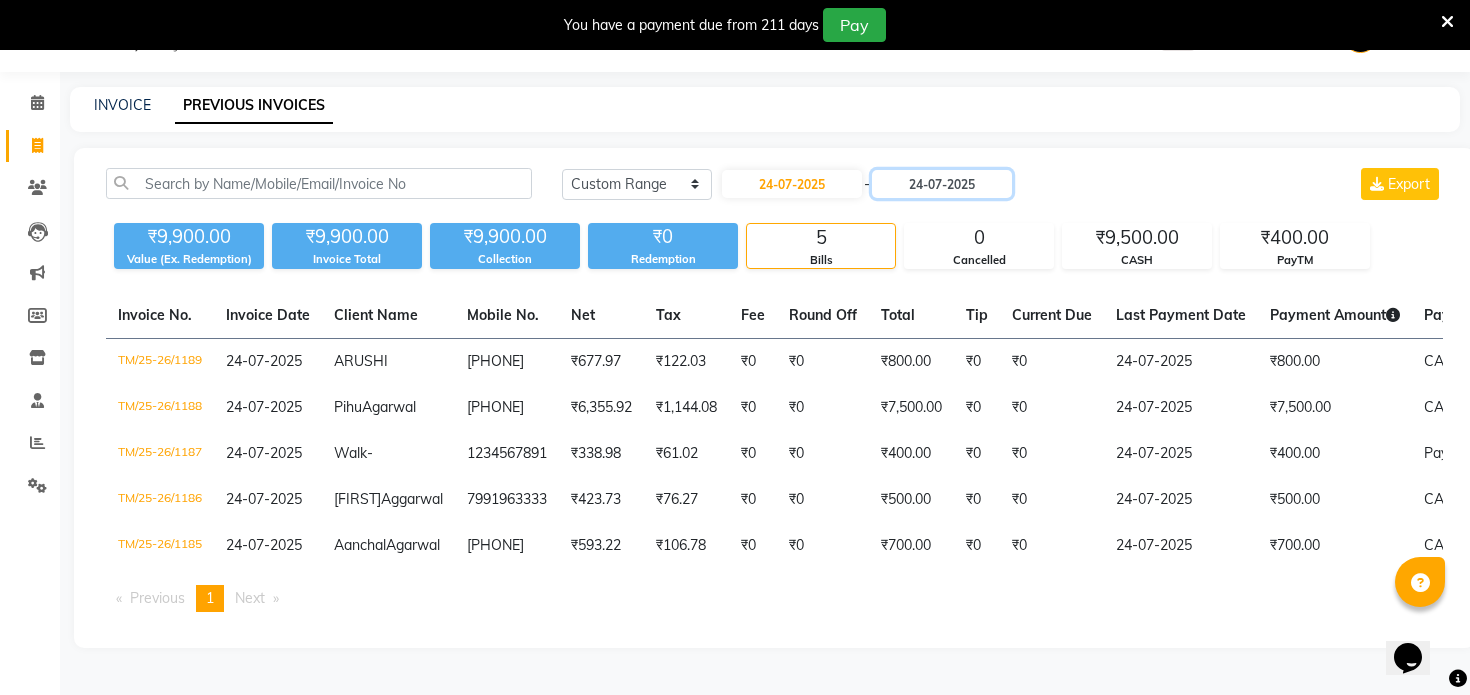 scroll, scrollTop: 93, scrollLeft: 0, axis: vertical 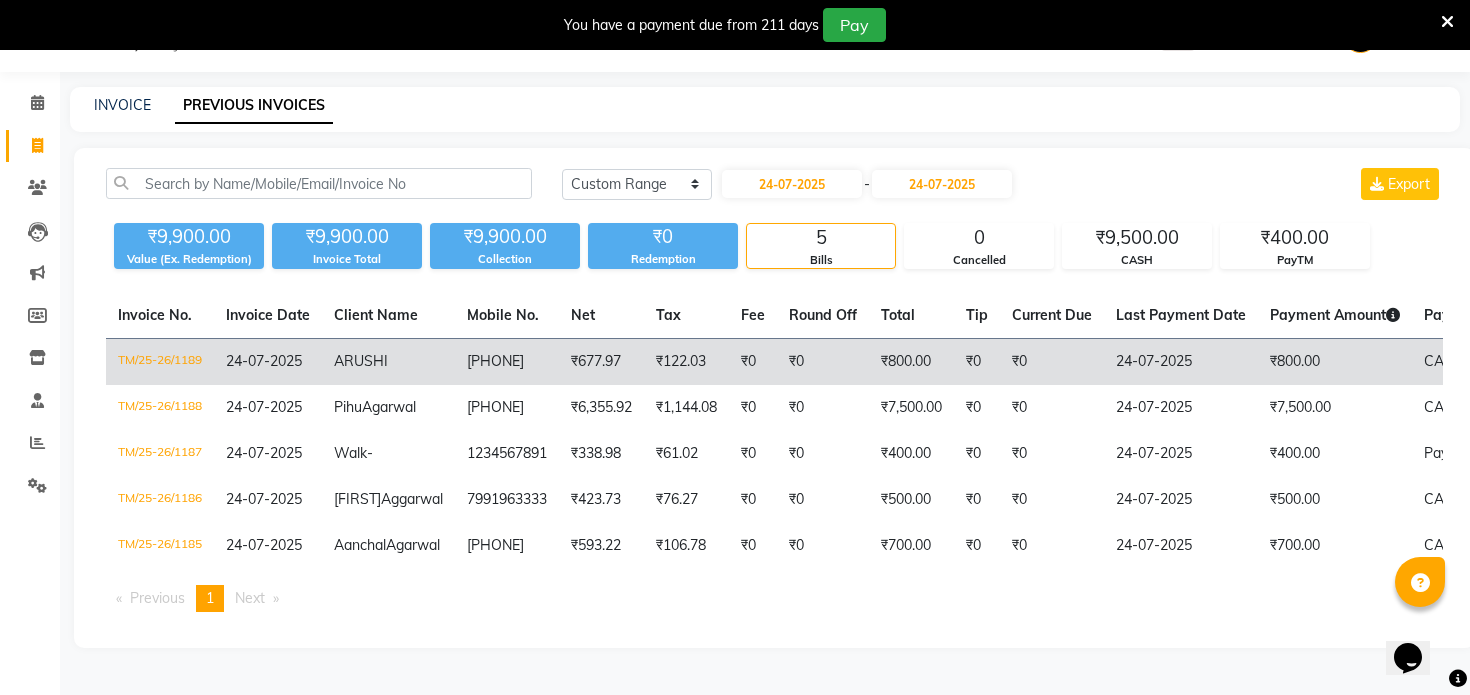 click on "₹800.00" 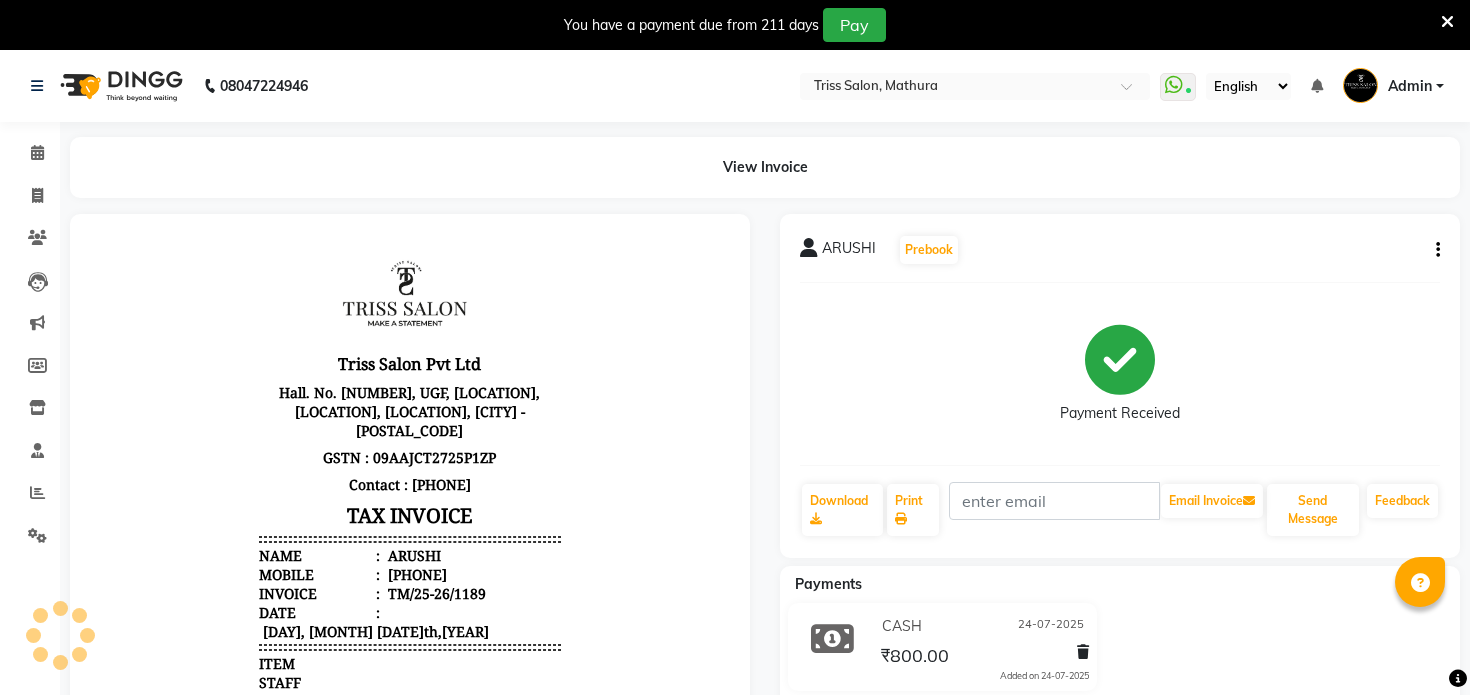 scroll, scrollTop: 0, scrollLeft: 0, axis: both 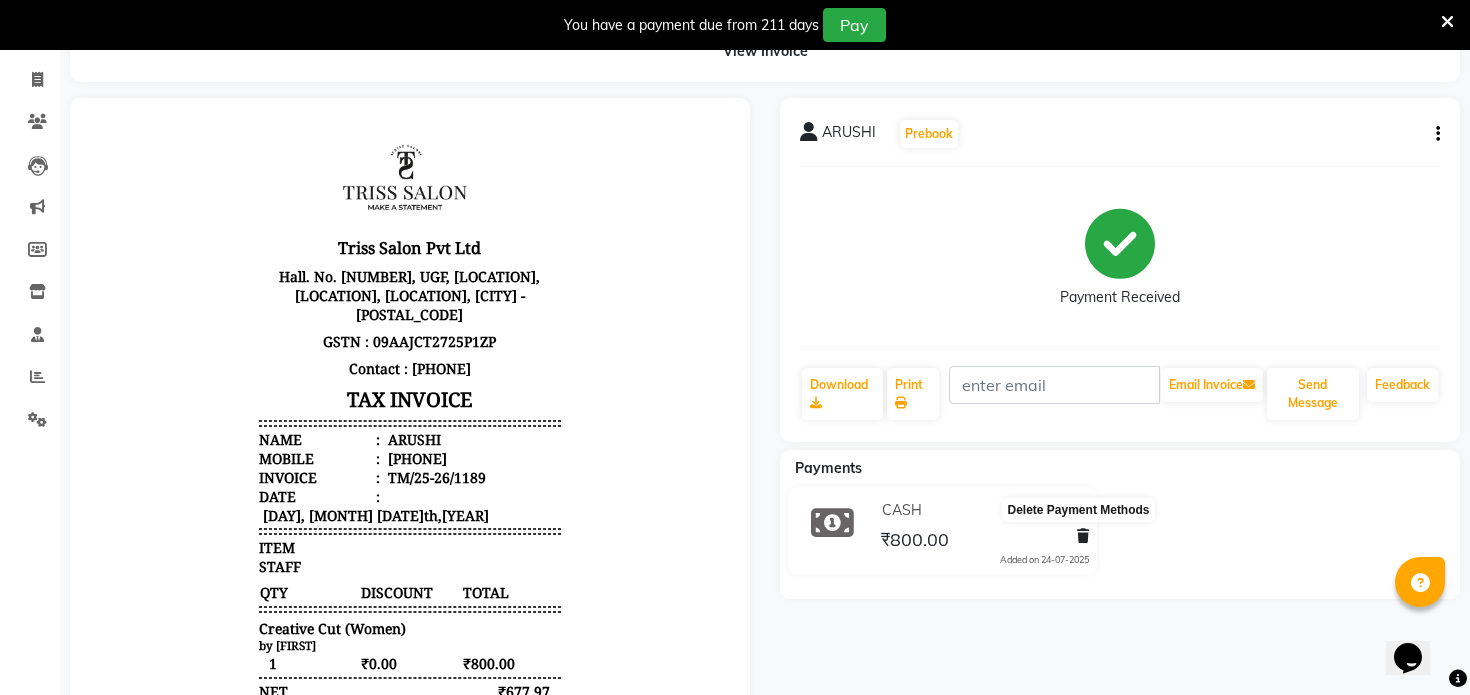click 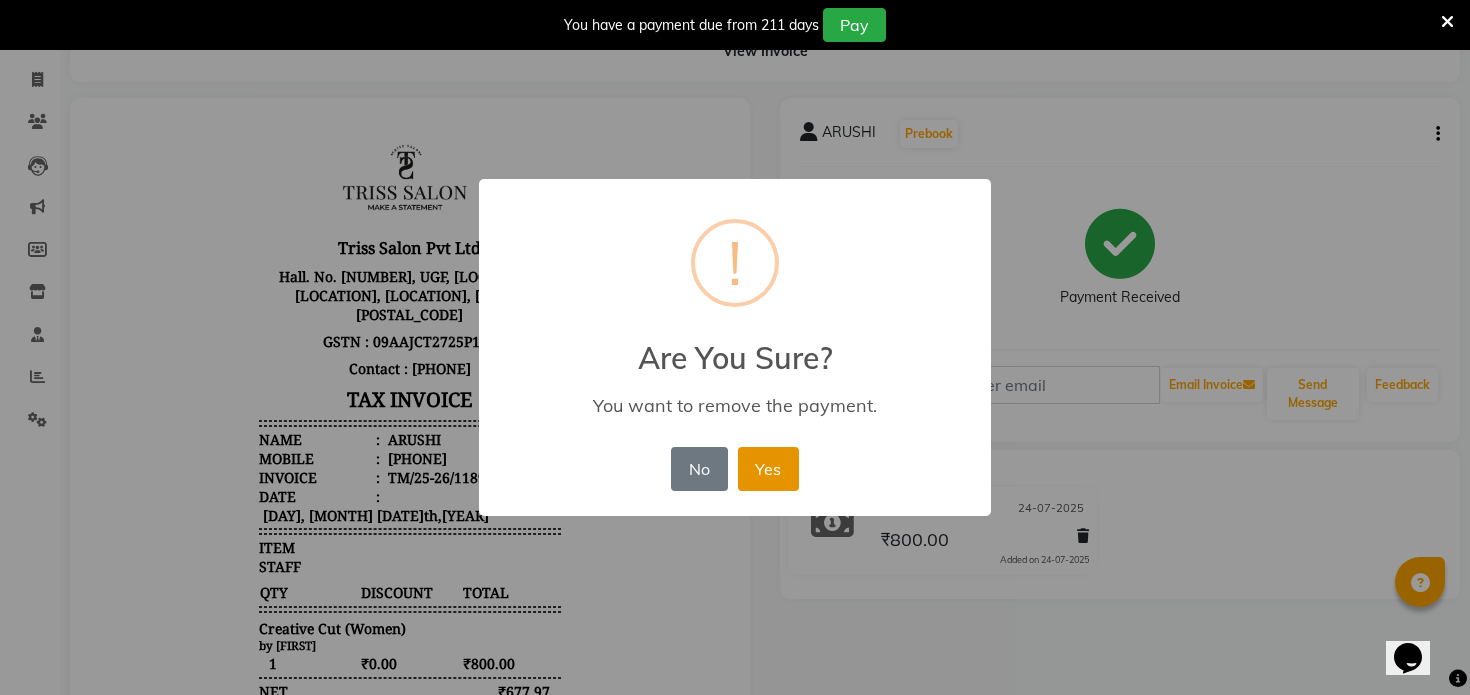 click on "Yes" at bounding box center [768, 469] 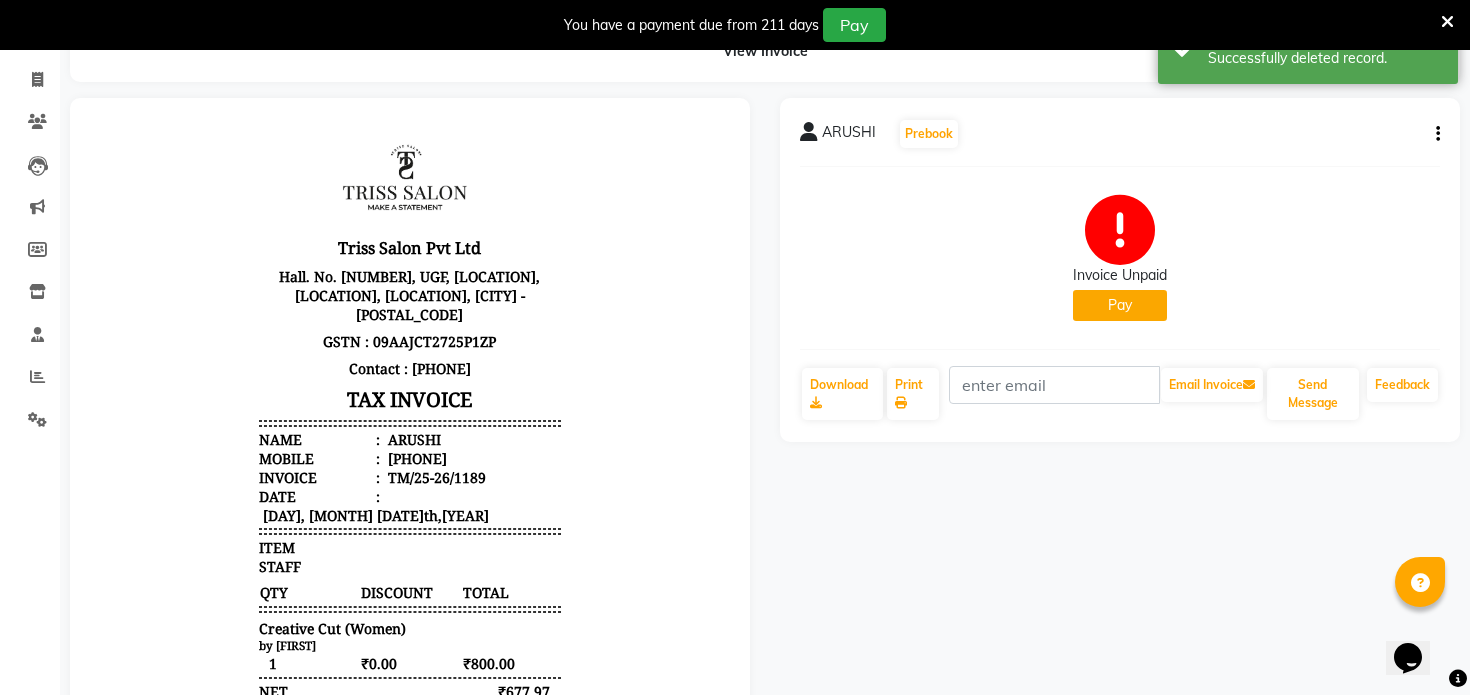 click on "Pay" 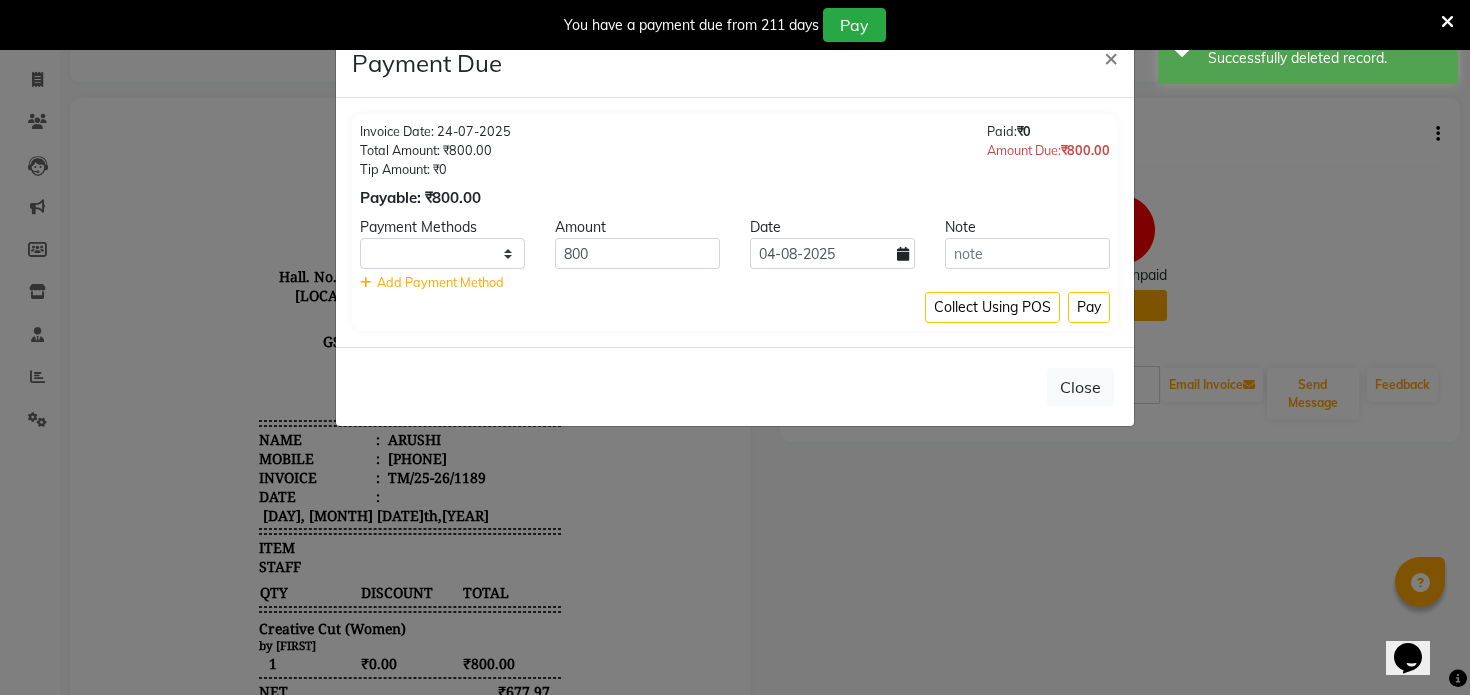 select on "1" 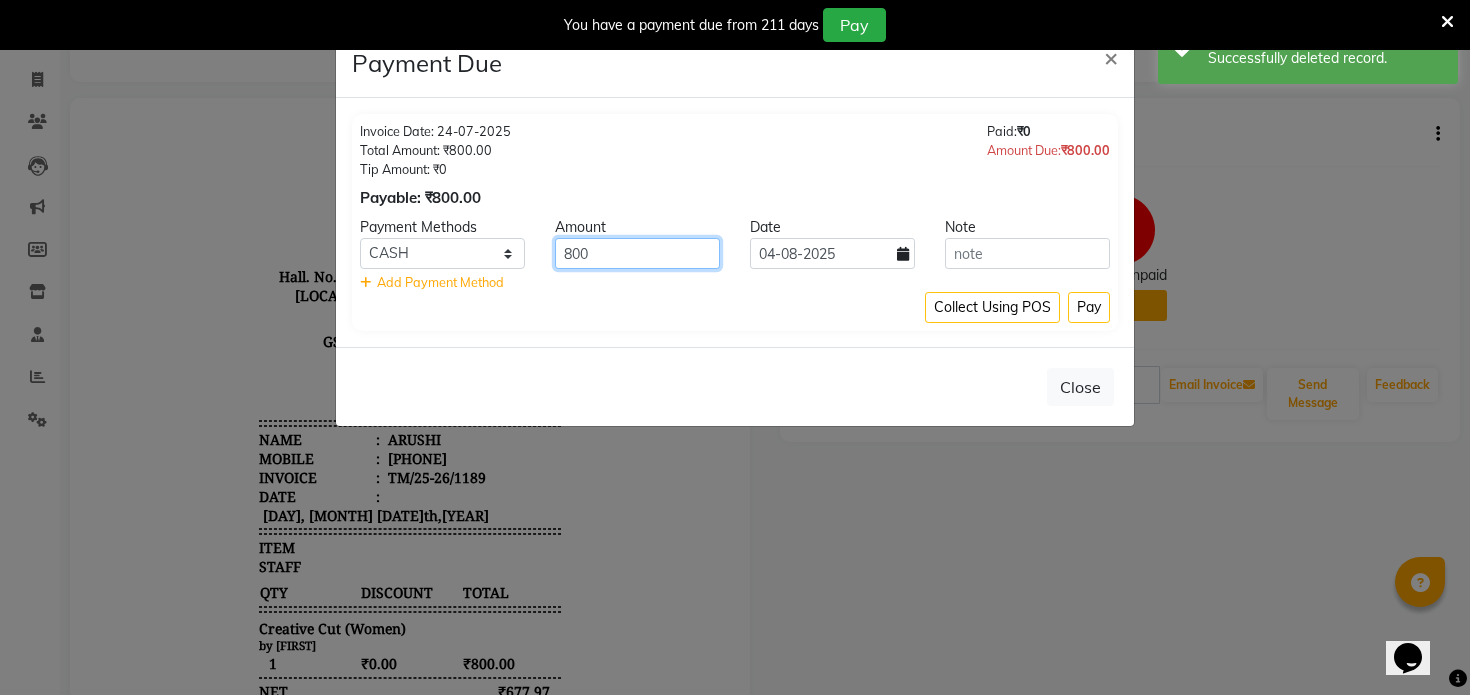 click on "800" 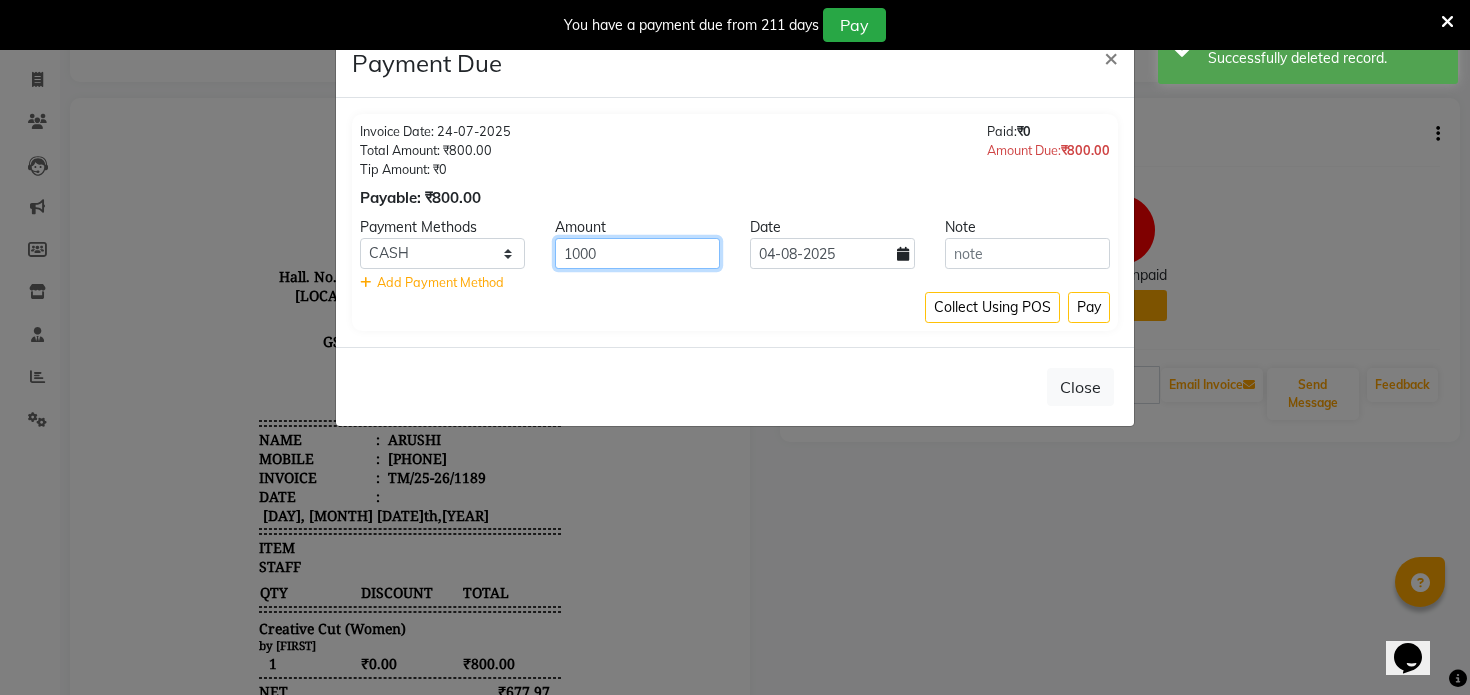 click on "1000" 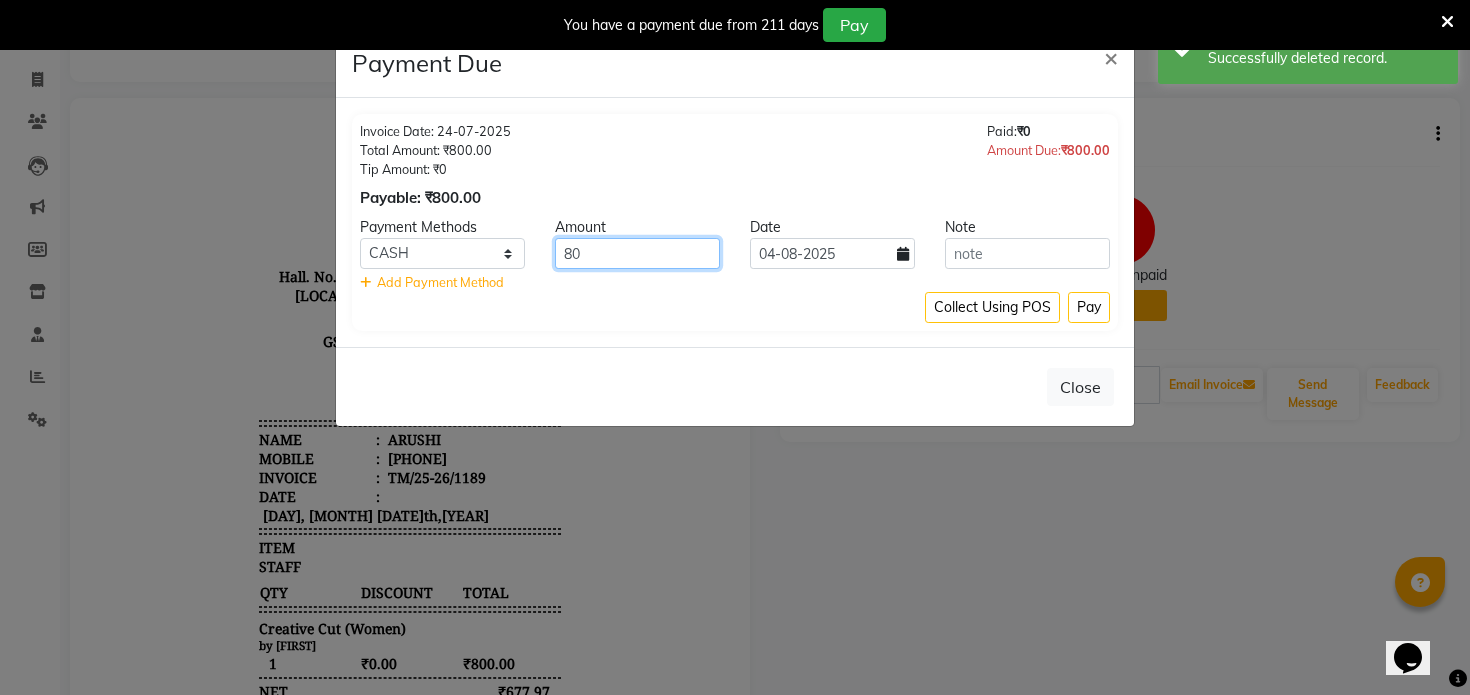 type on "800" 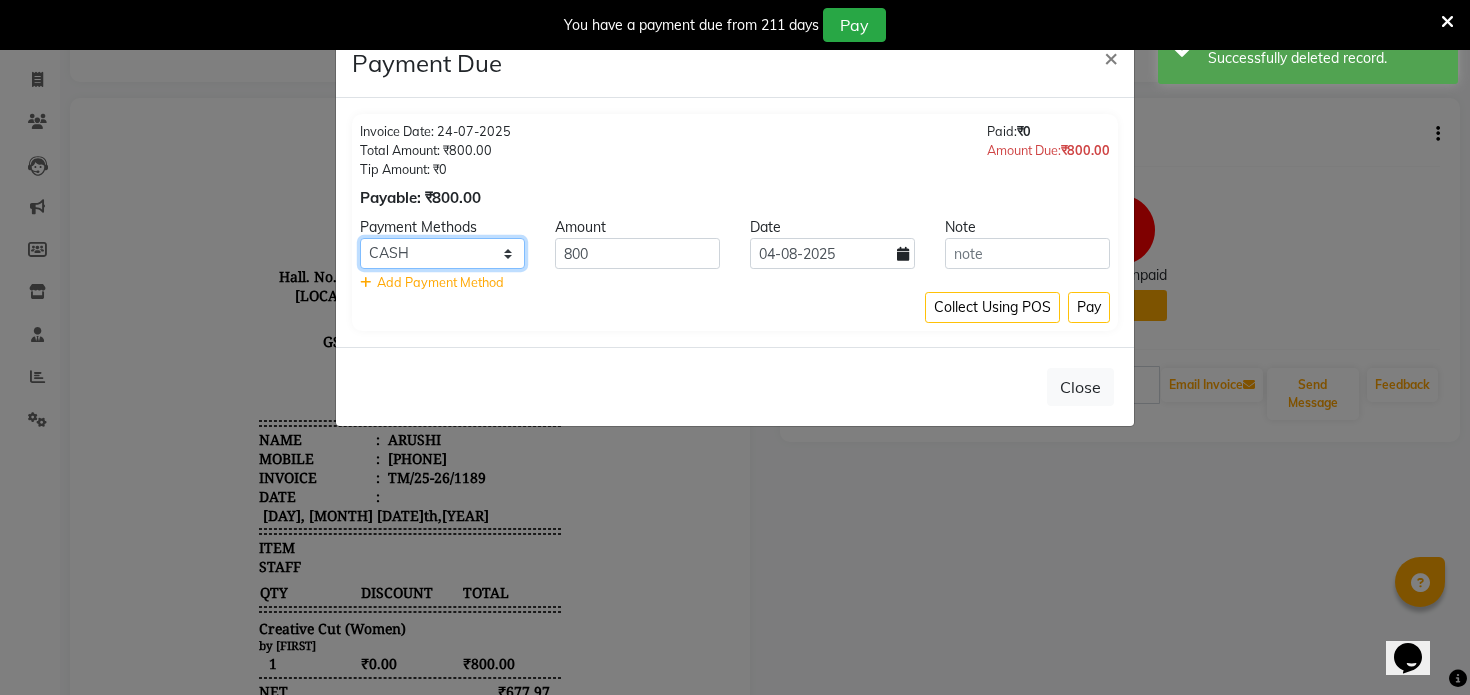 click on "PayTM CASH CARD UPI" 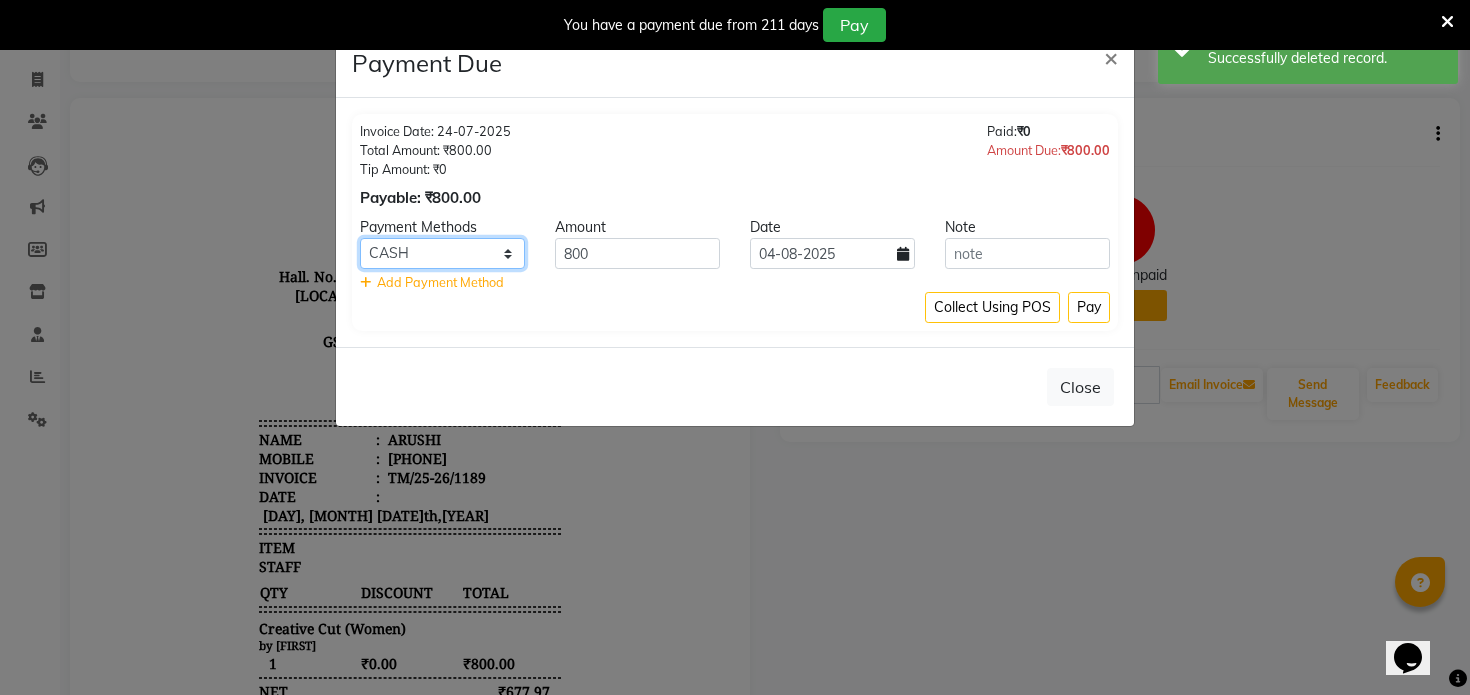 select on "8" 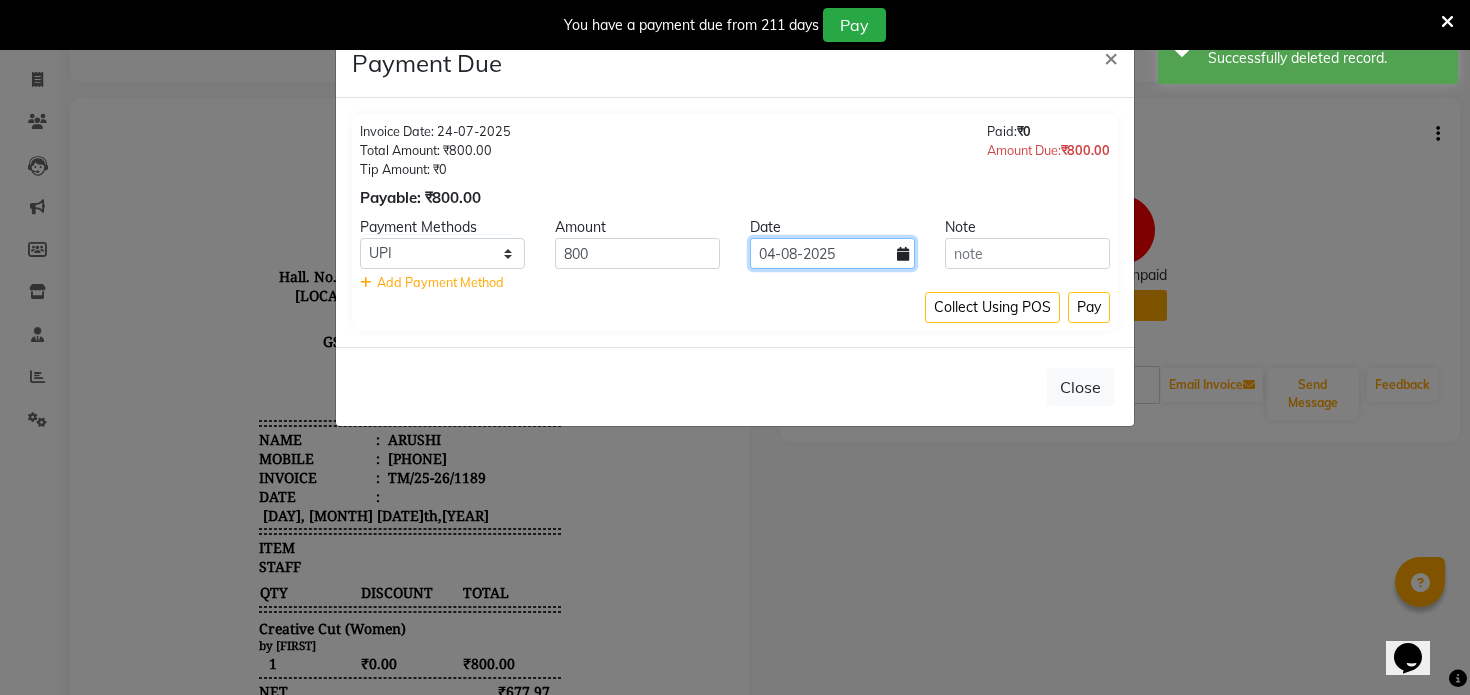 click on "04-08-2025" 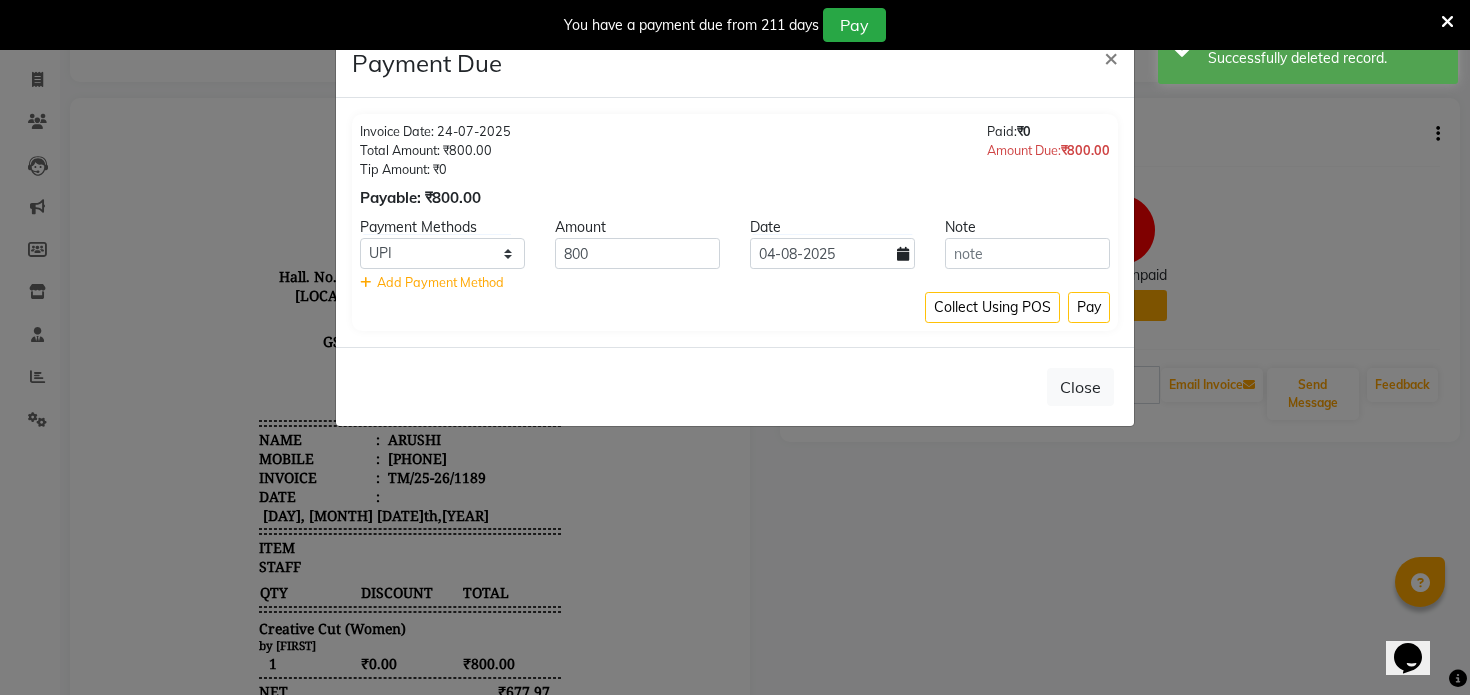select on "8" 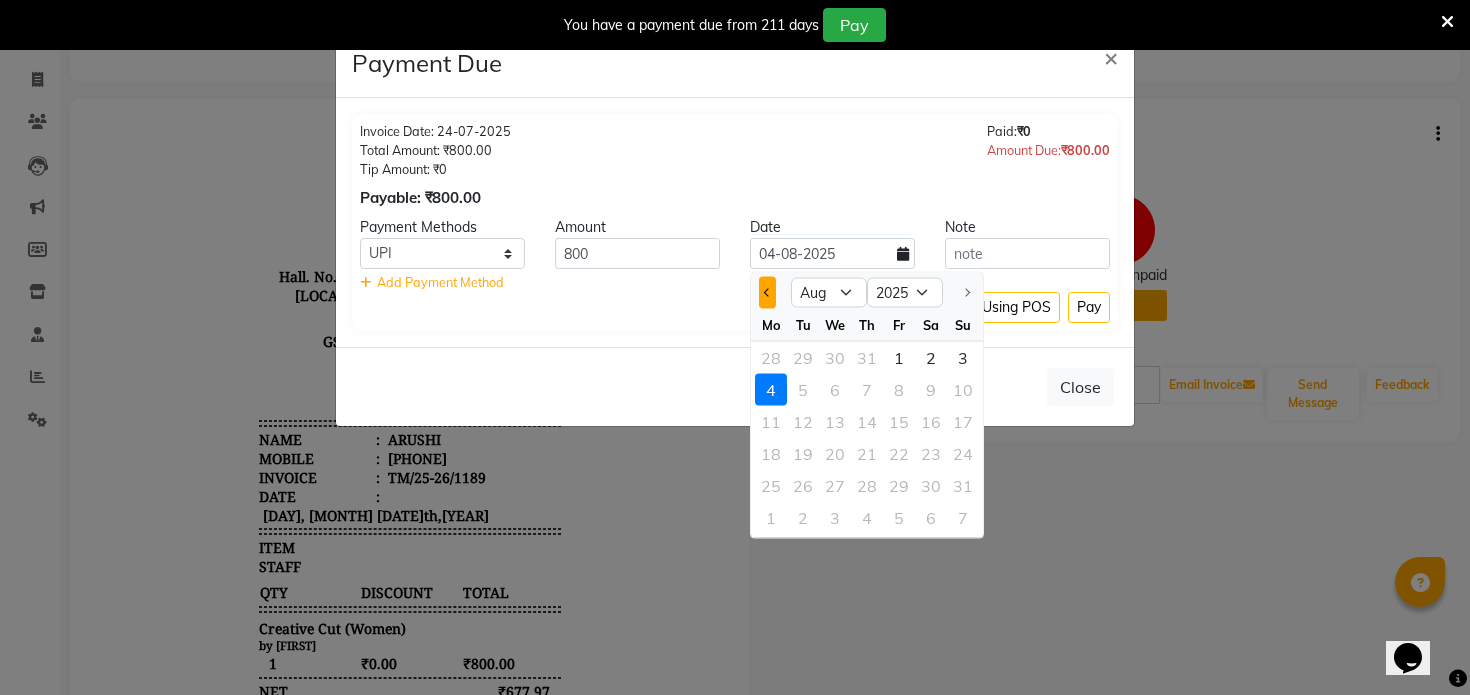click 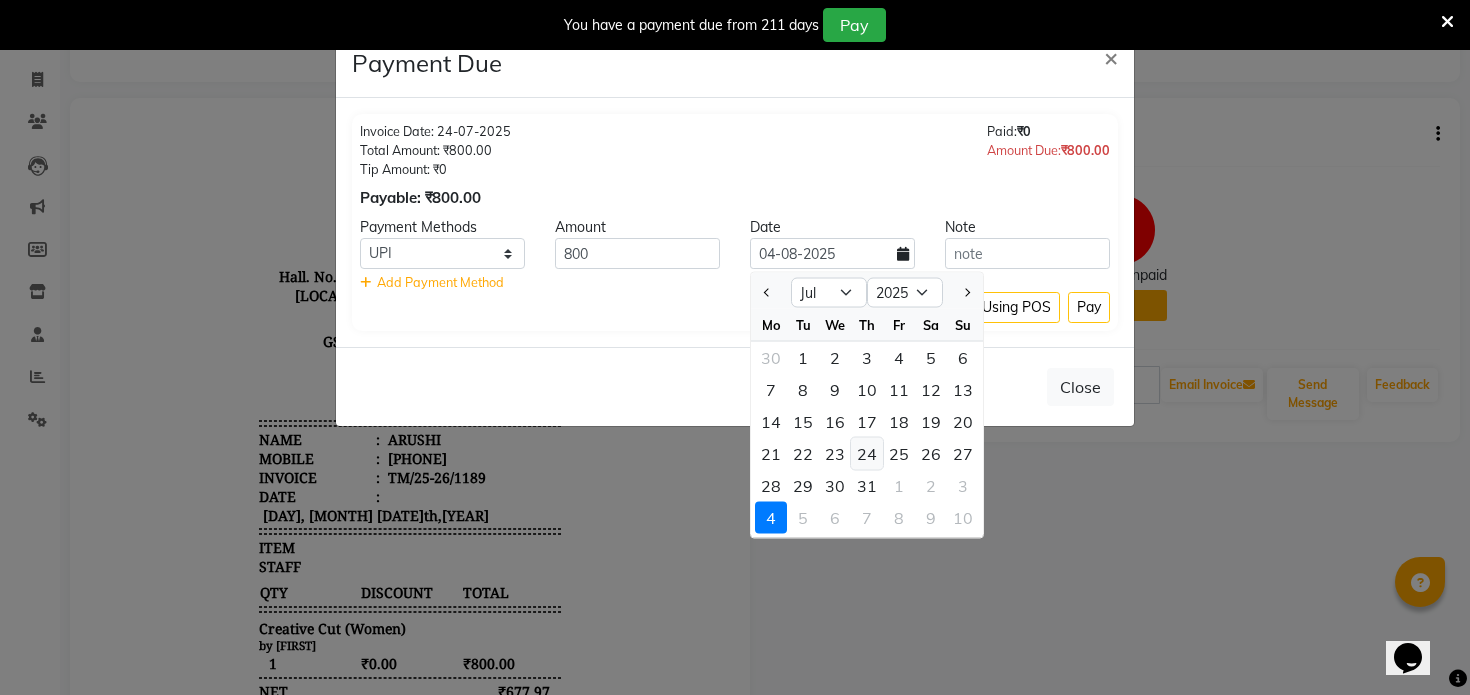 click on "24" 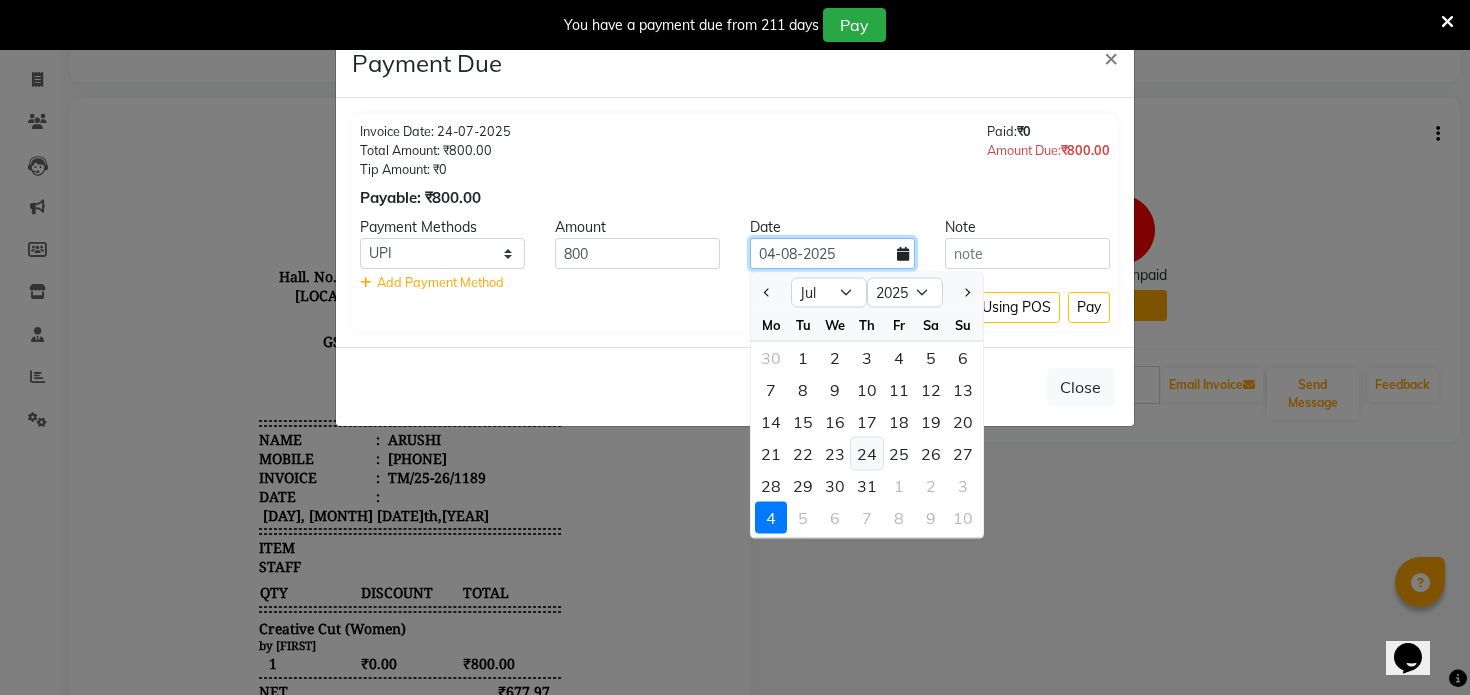 type on "24-07-2025" 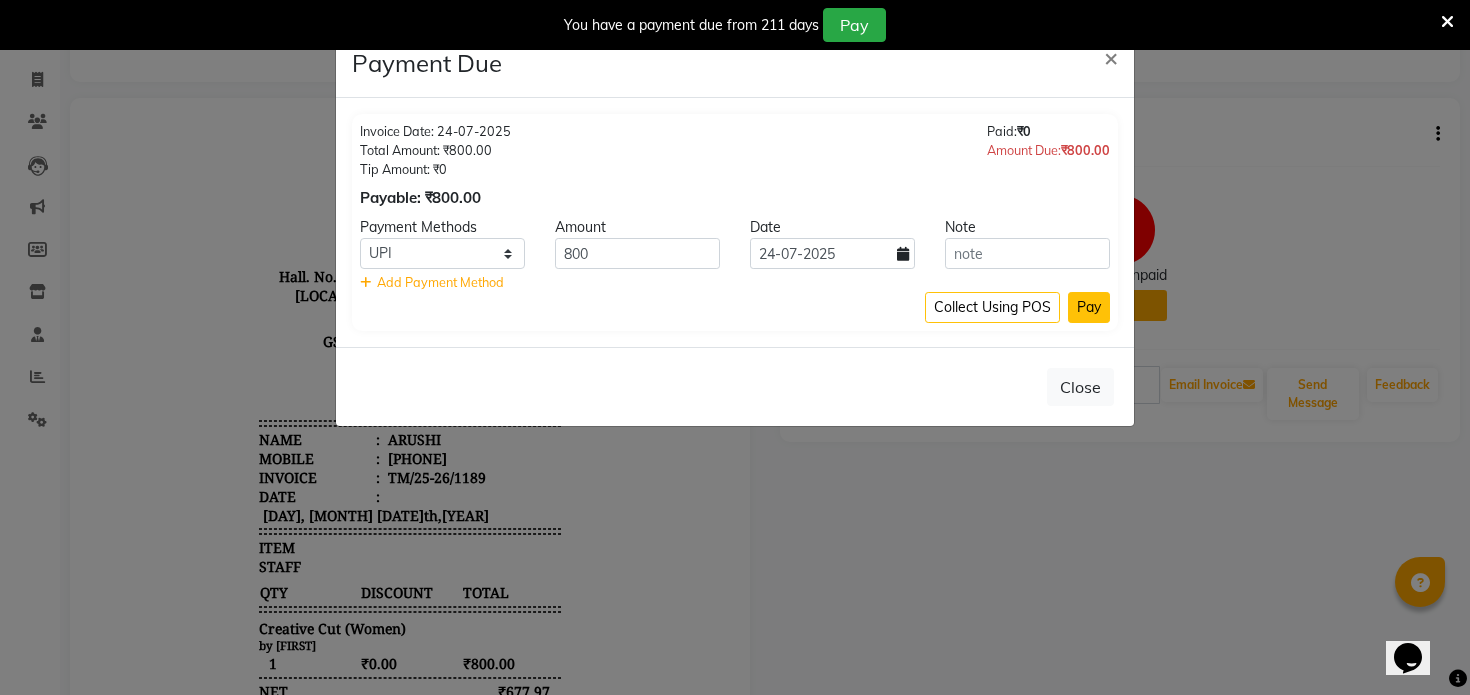 click on "Pay" 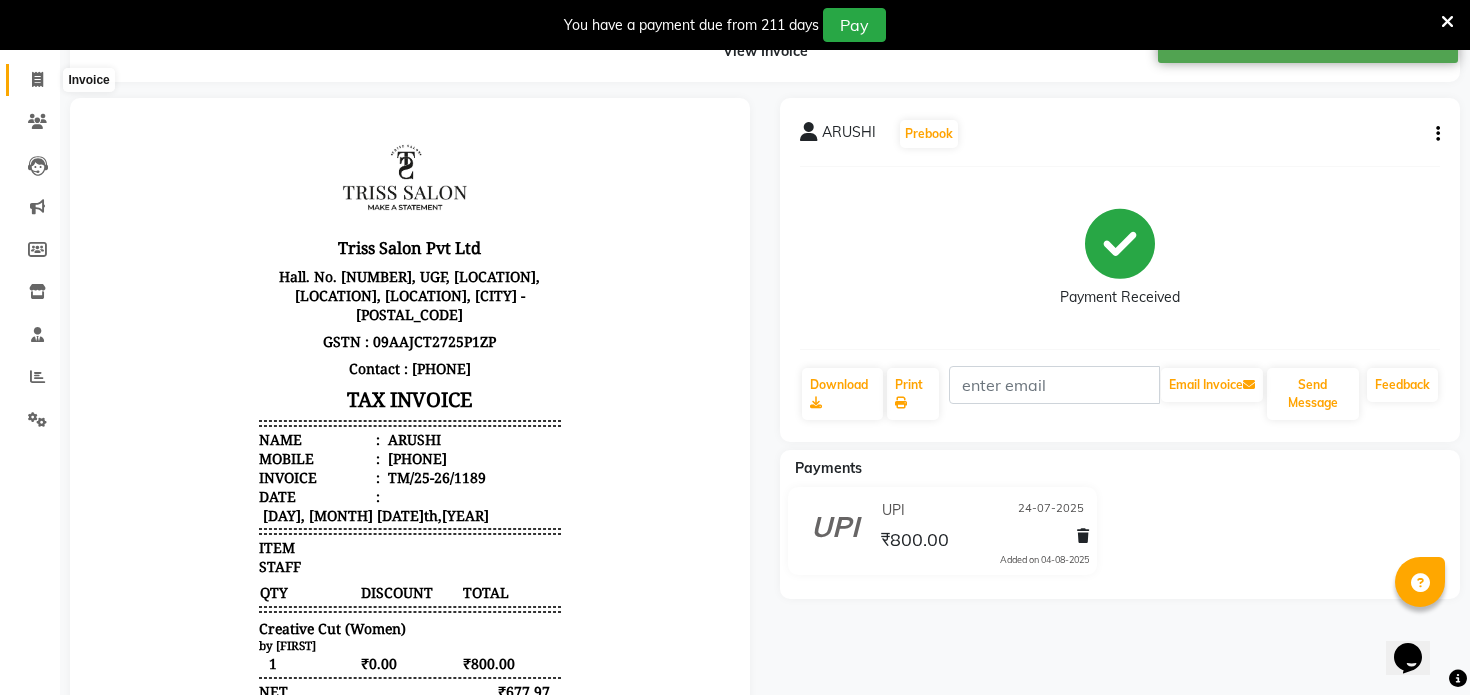 scroll, scrollTop: 0, scrollLeft: 0, axis: both 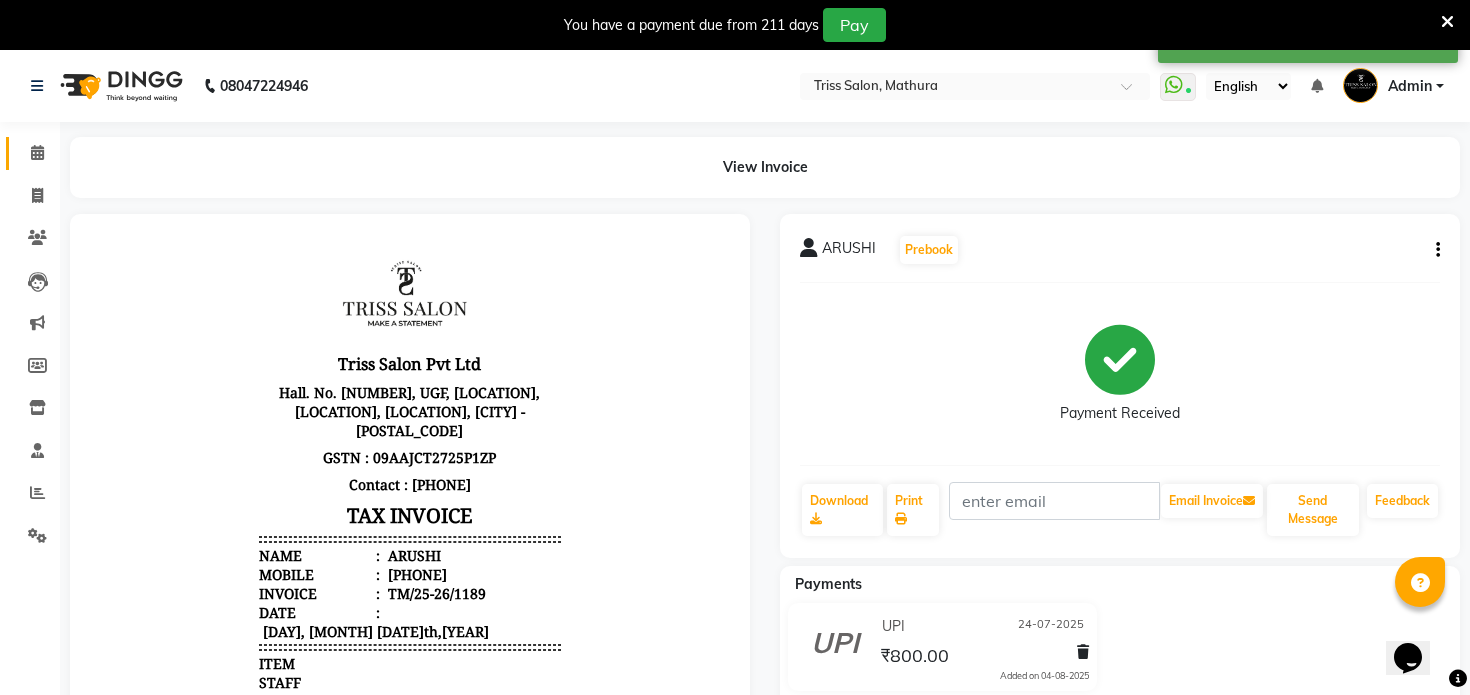 click on "Calendar" 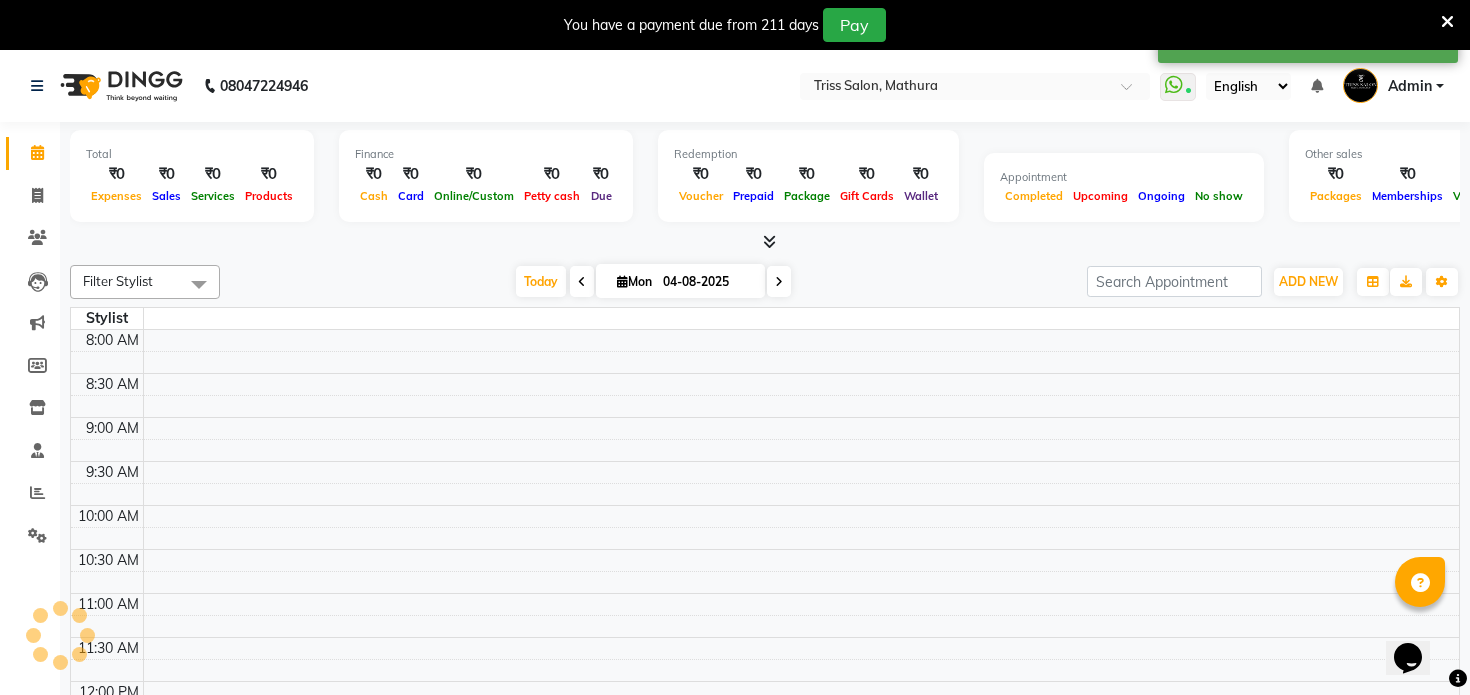 scroll, scrollTop: 0, scrollLeft: 0, axis: both 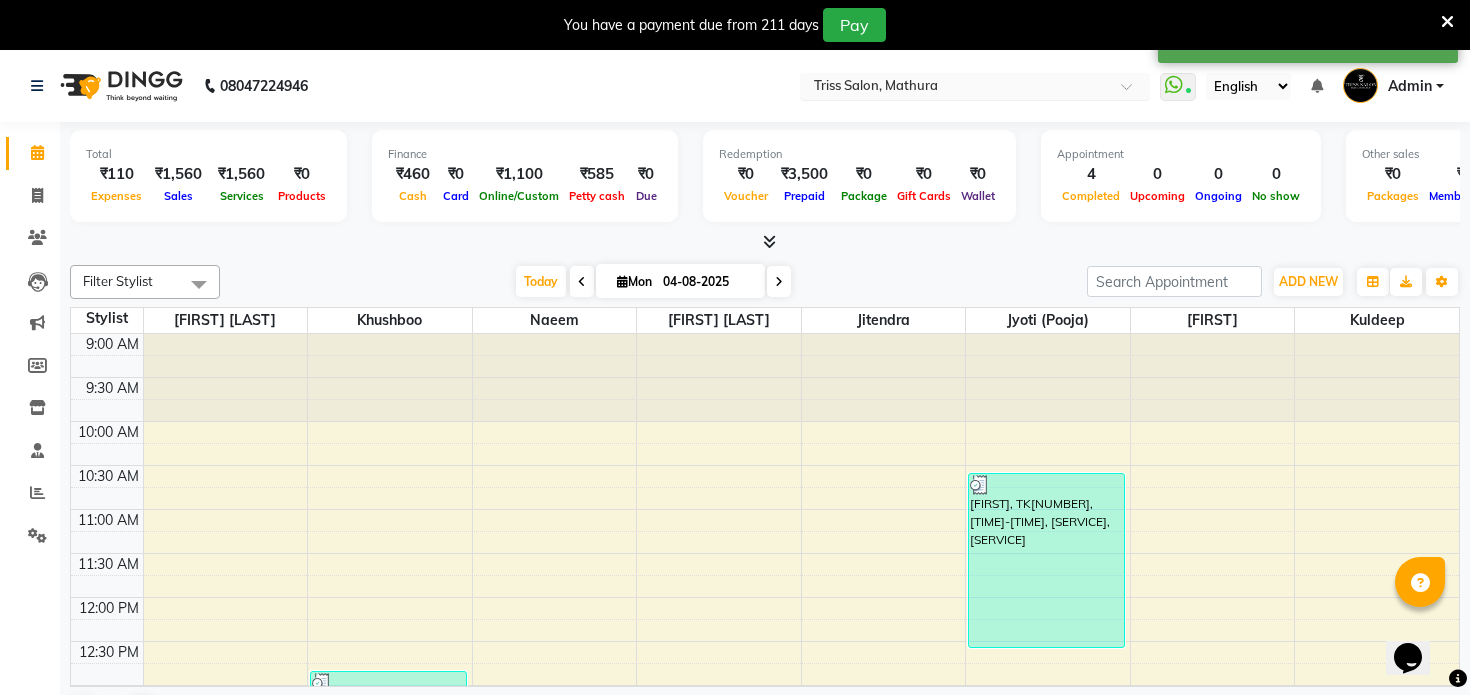 click at bounding box center (955, 88) 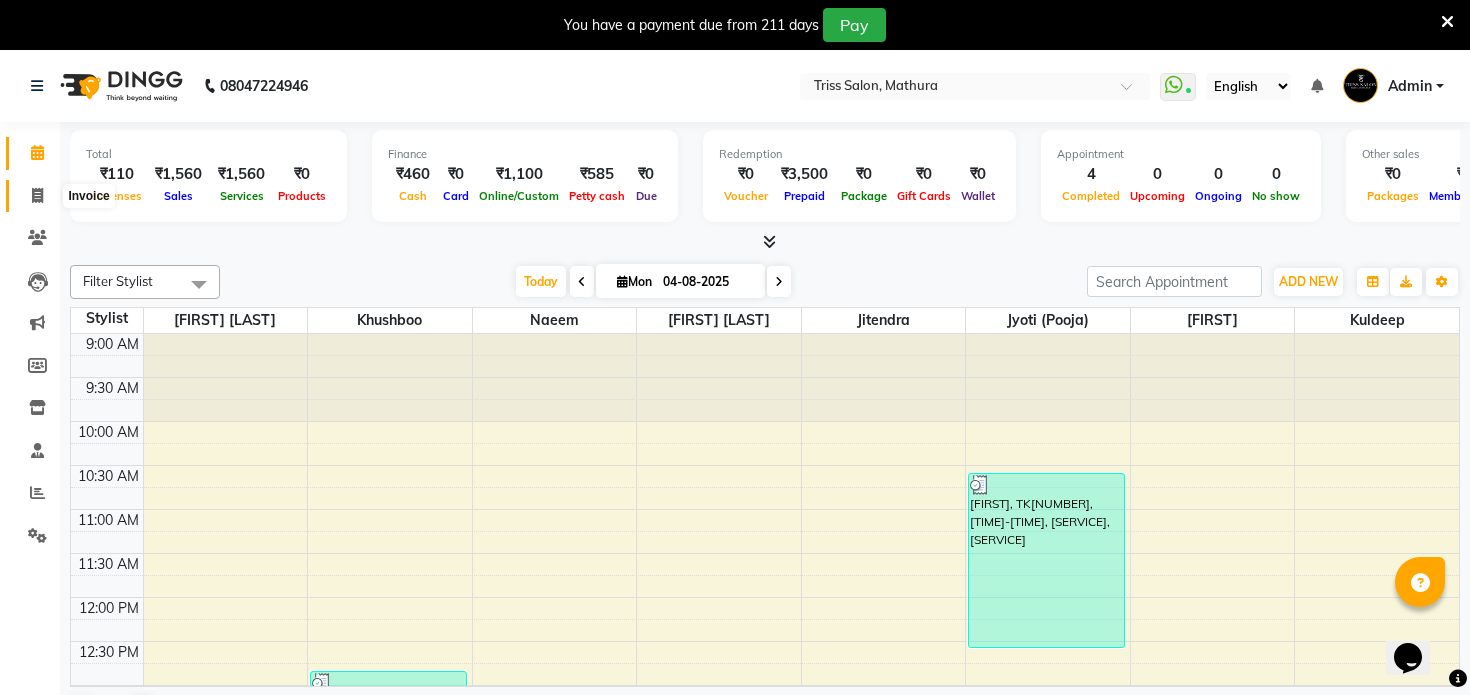 click 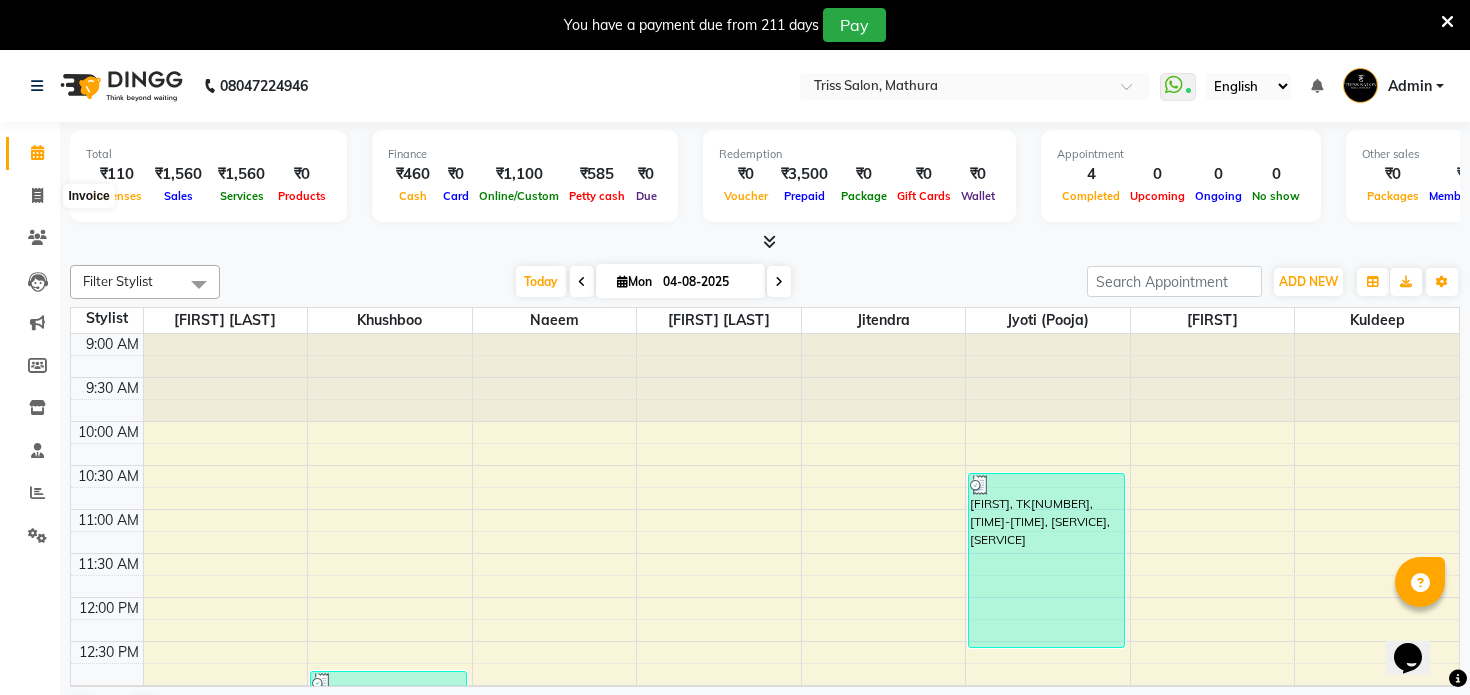select on "service" 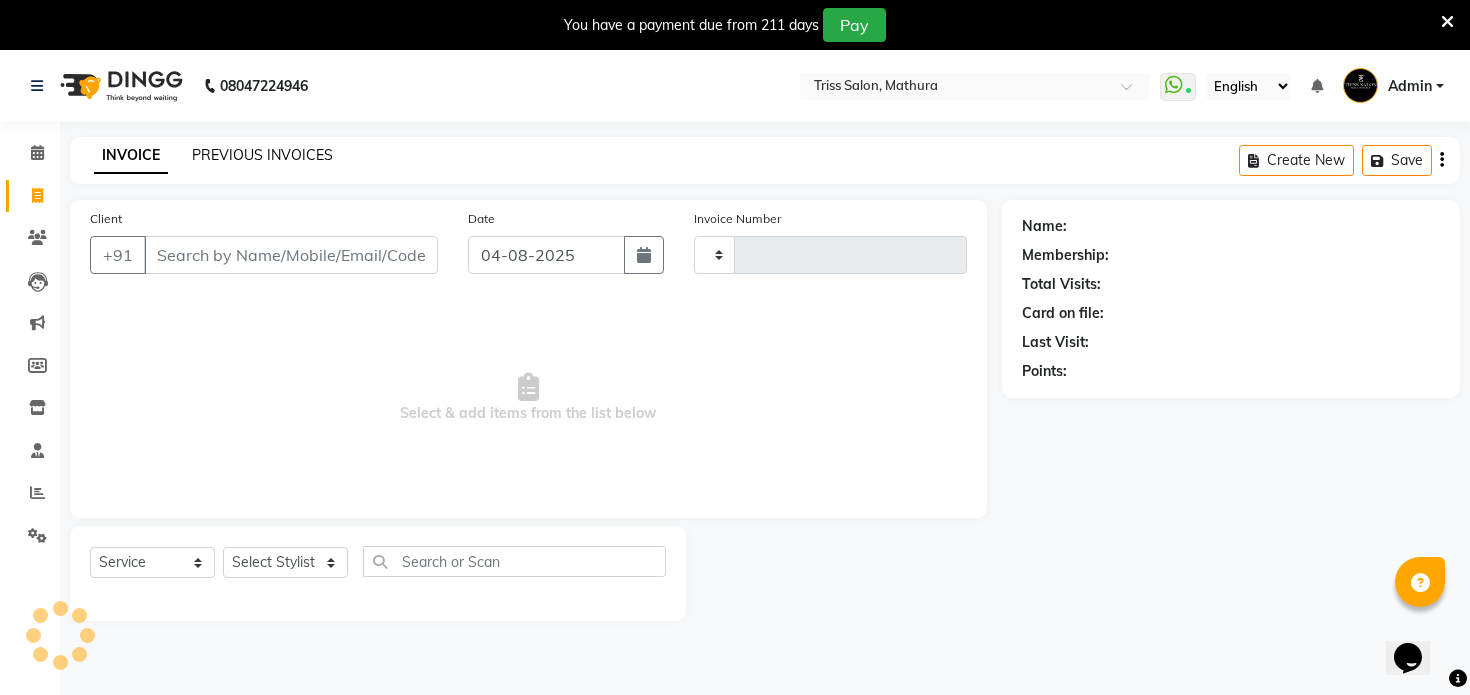 click on "PREVIOUS INVOICES" 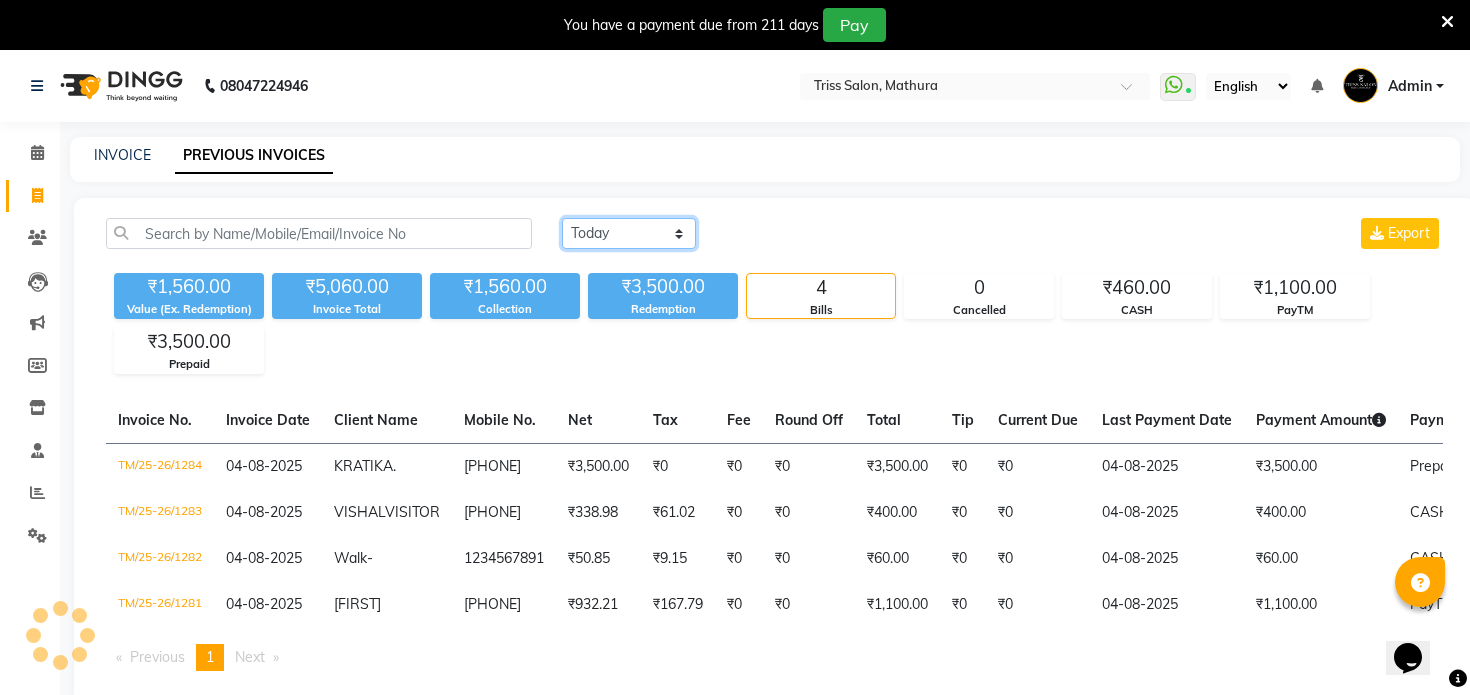 click on "Today Yesterday Custom Range" 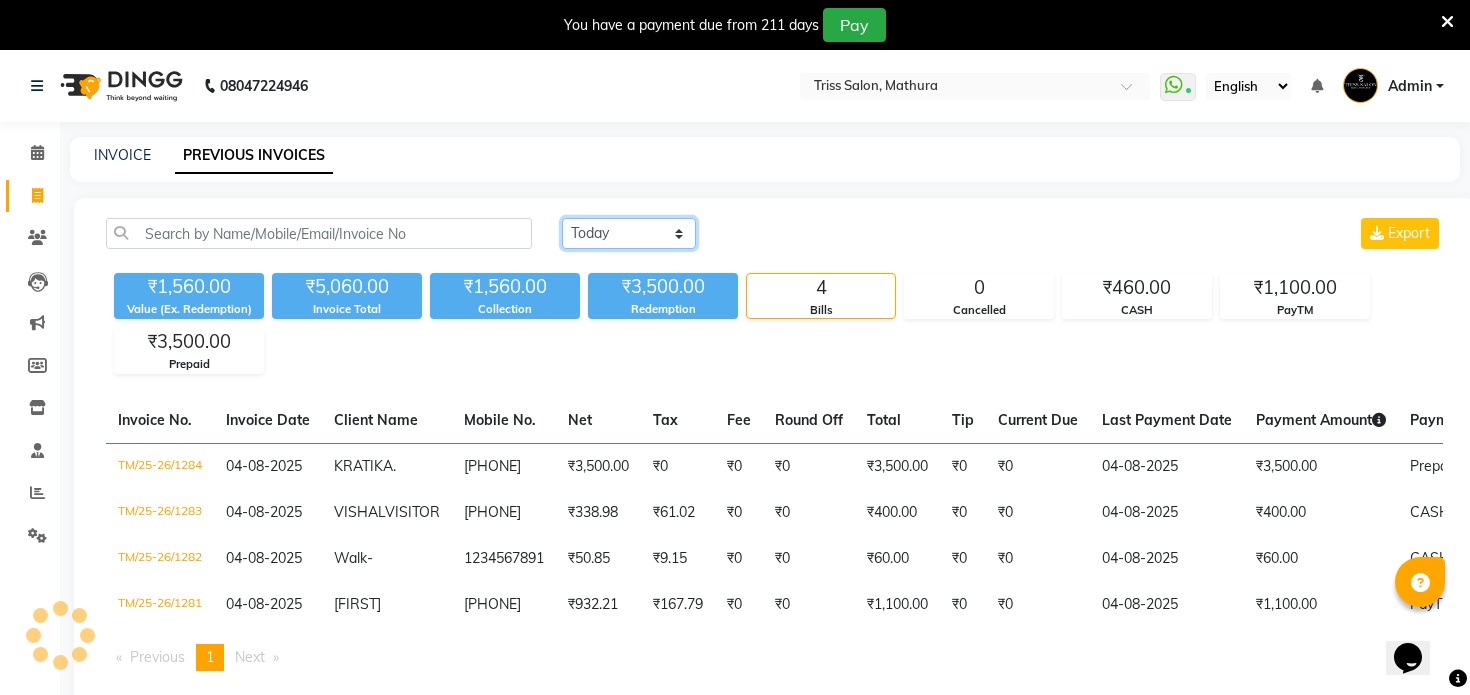 select on "range" 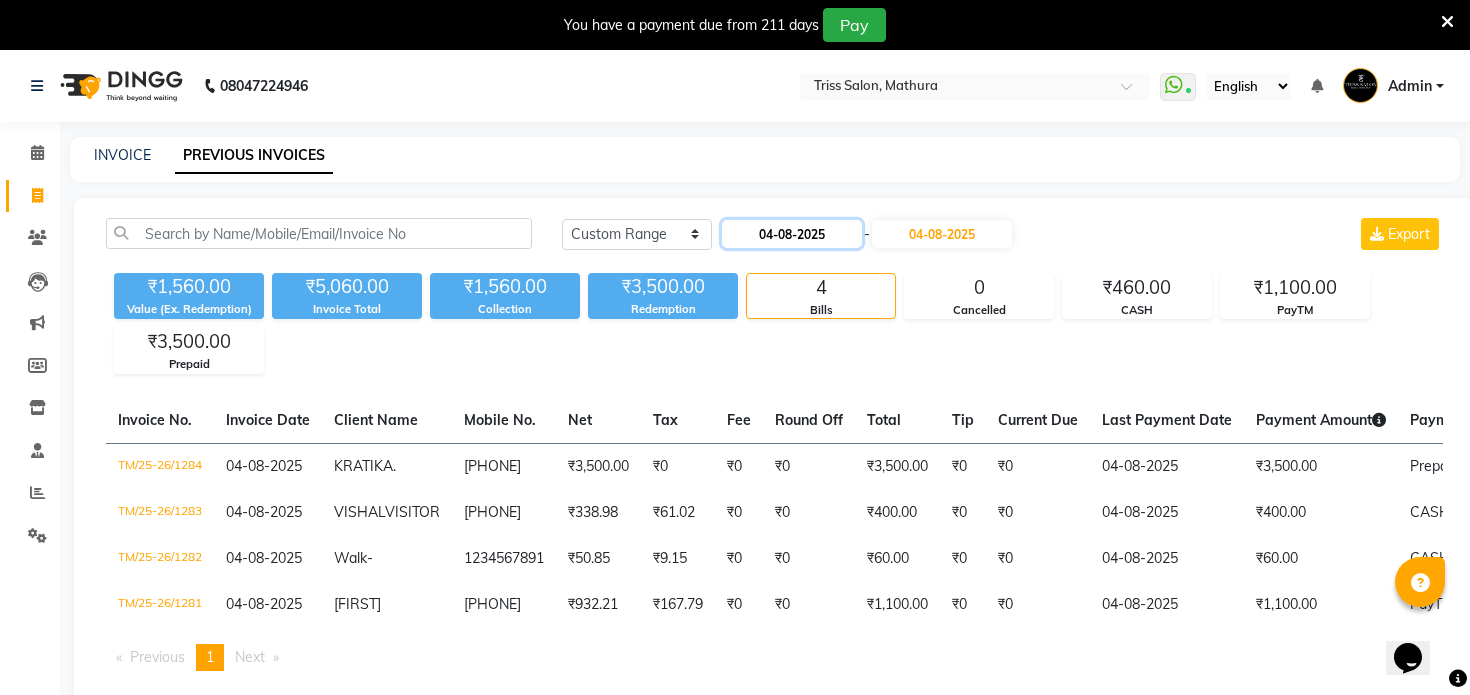 click on "04-08-2025" 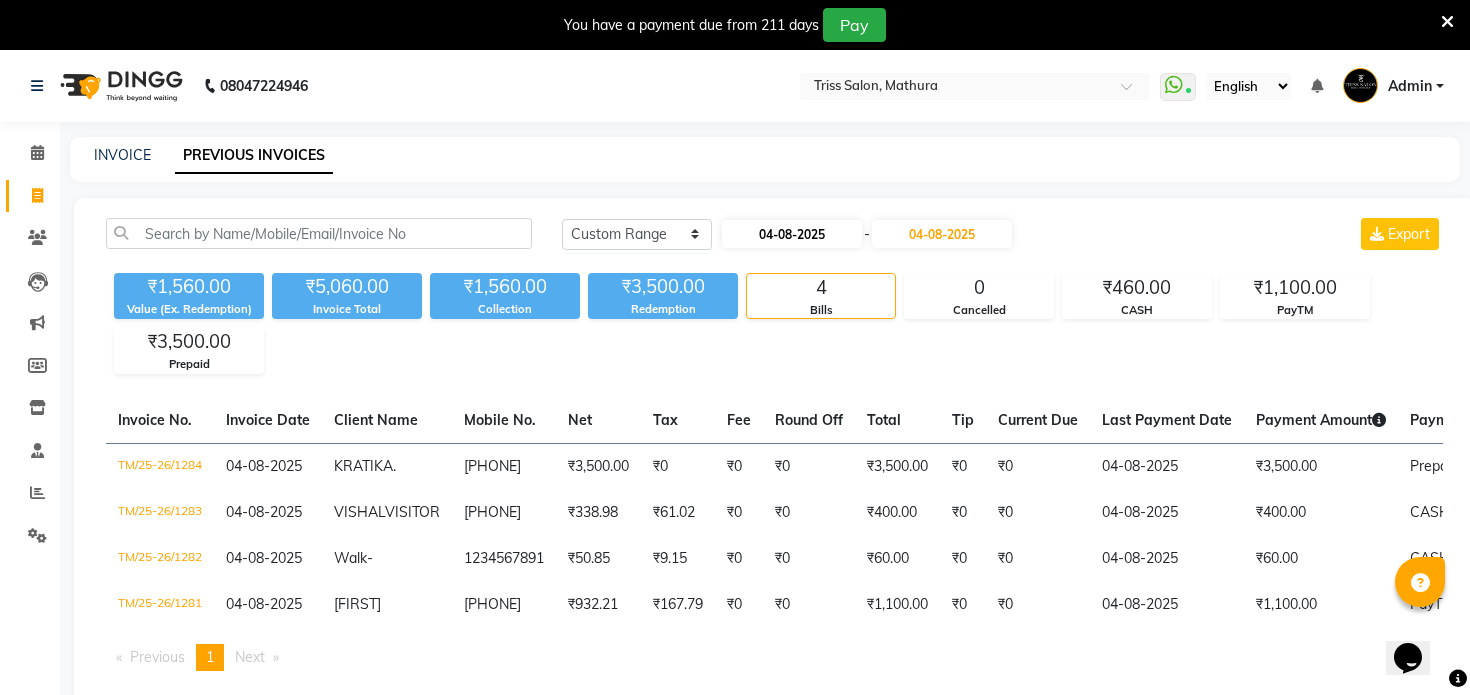 select on "8" 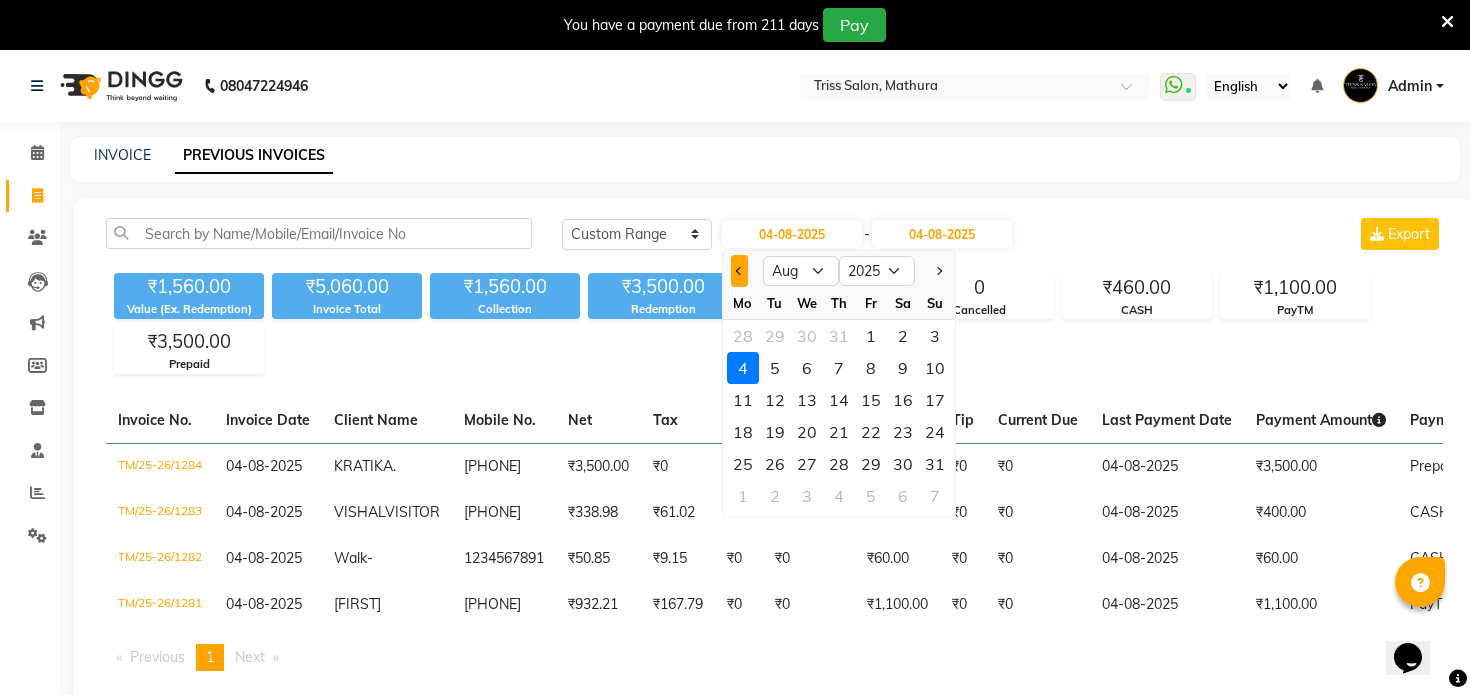 click 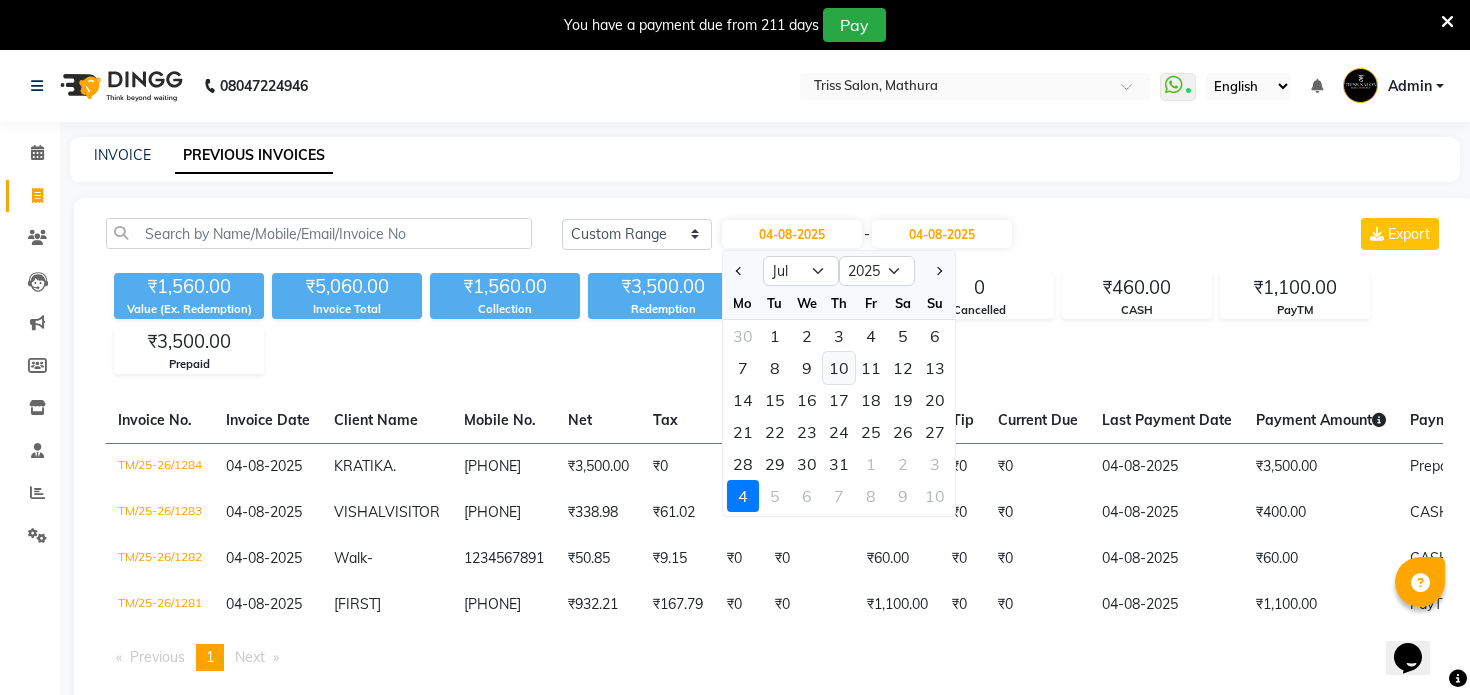 click on "10" 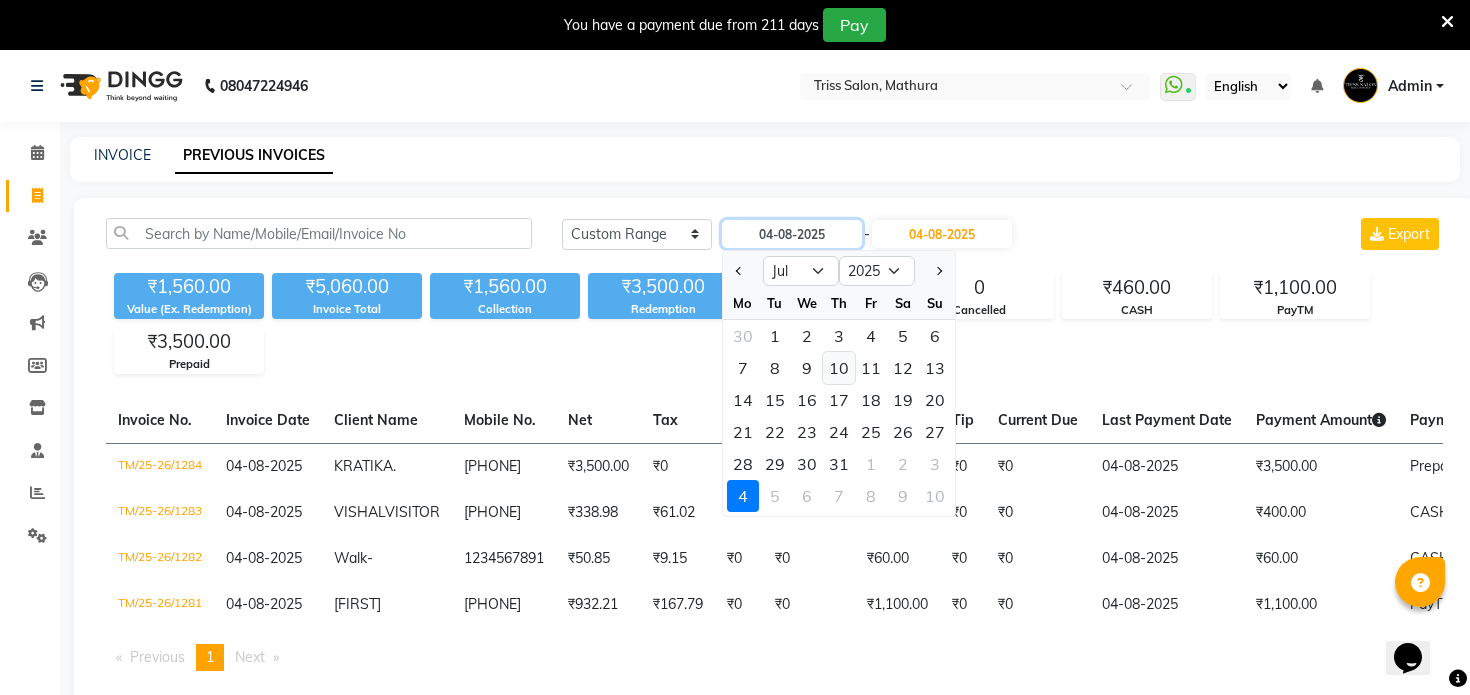 type on "10-07-2025" 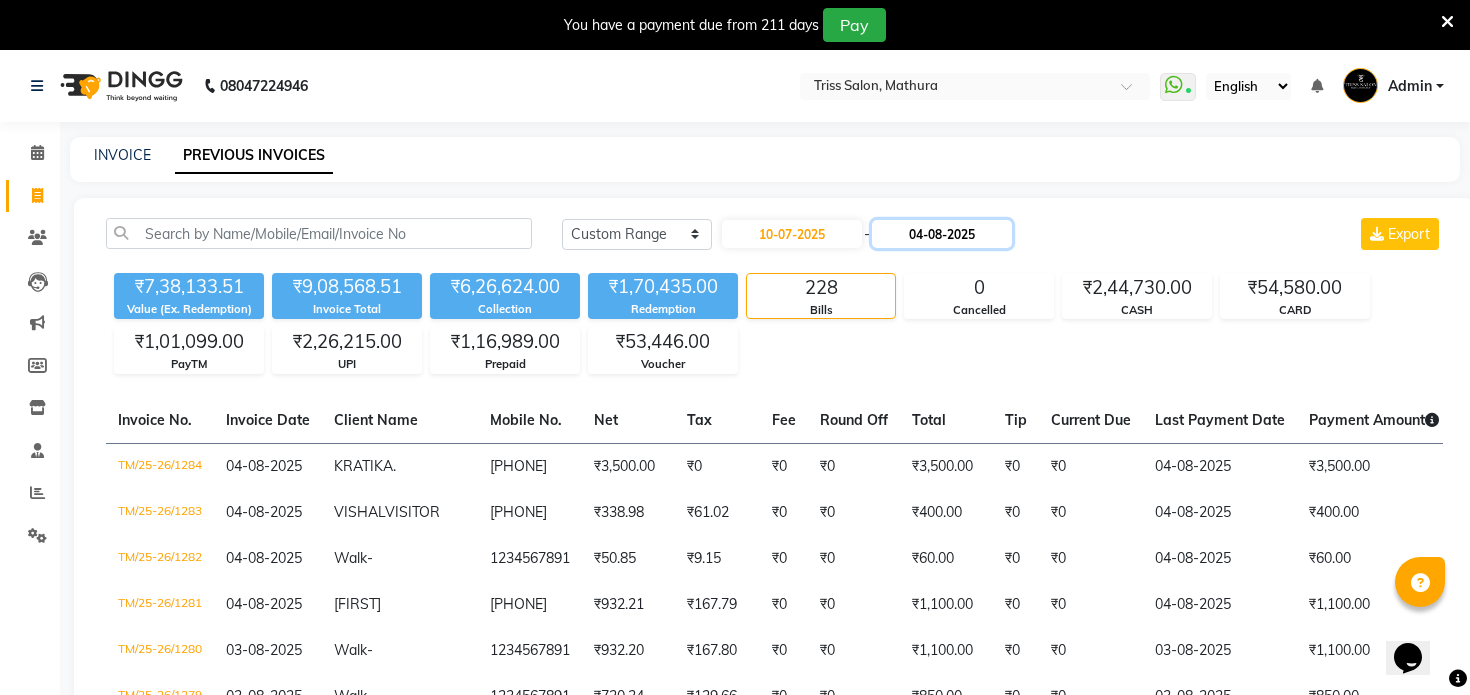 click on "04-08-2025" 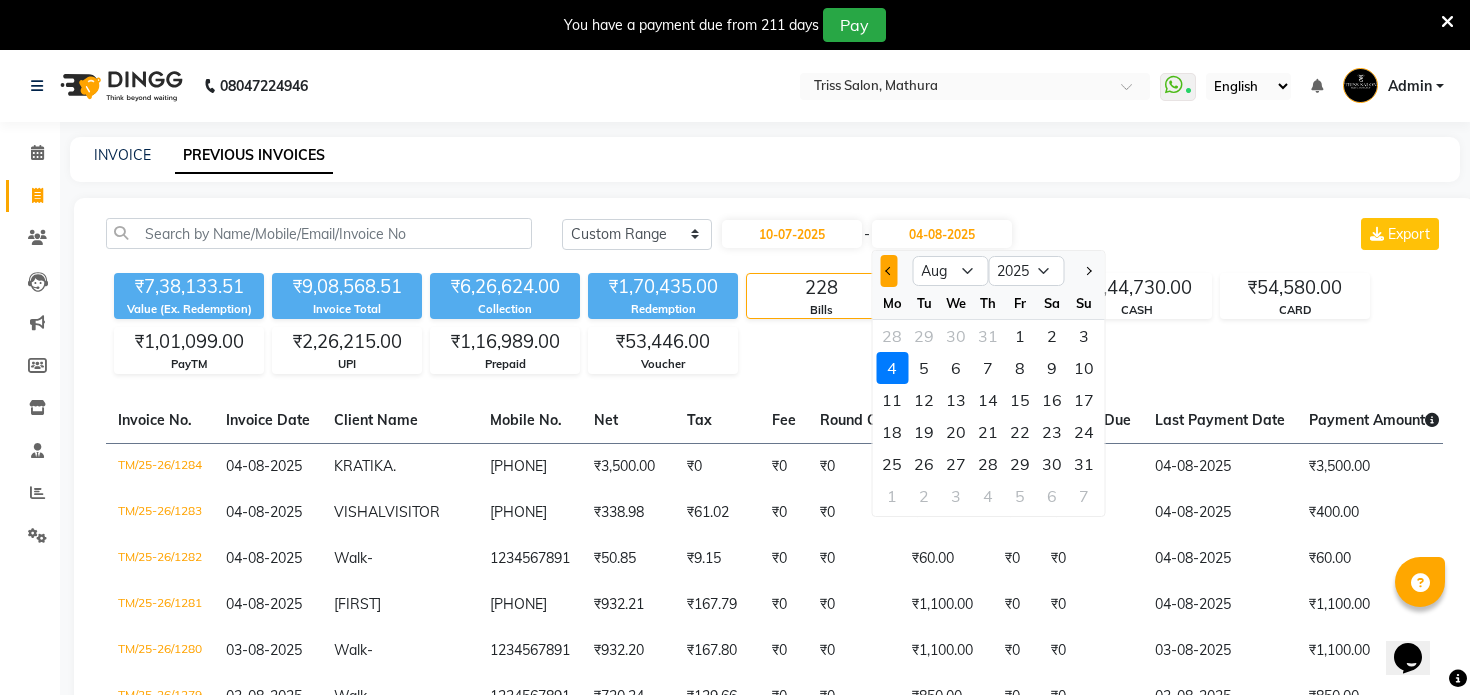 click 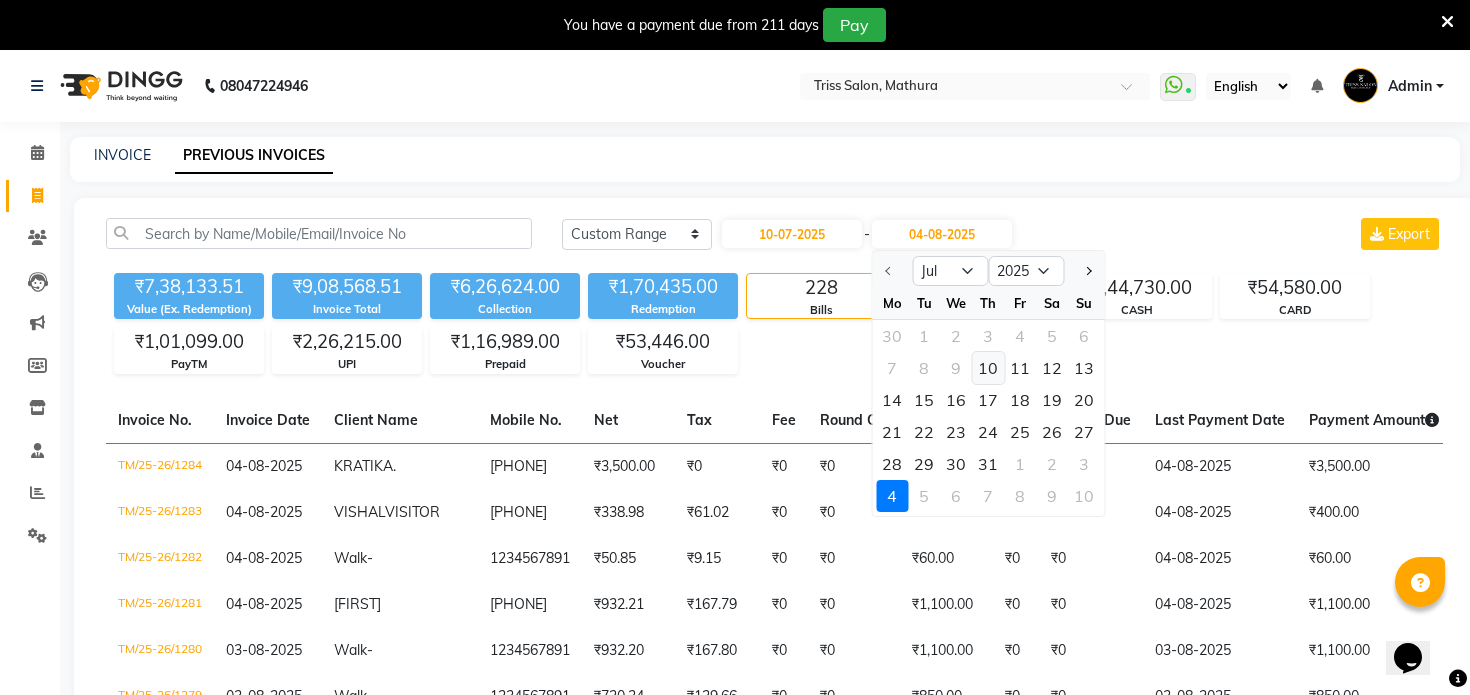 click on "10" 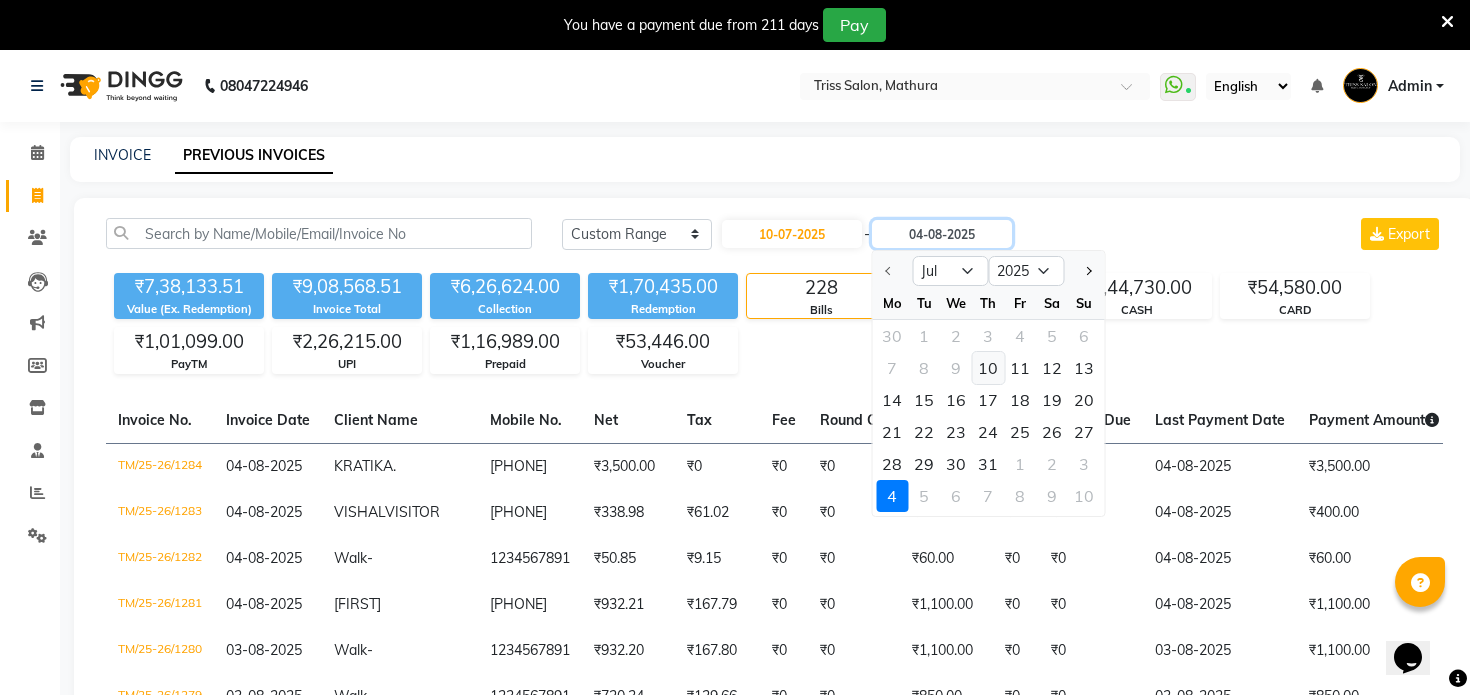 type on "10-07-2025" 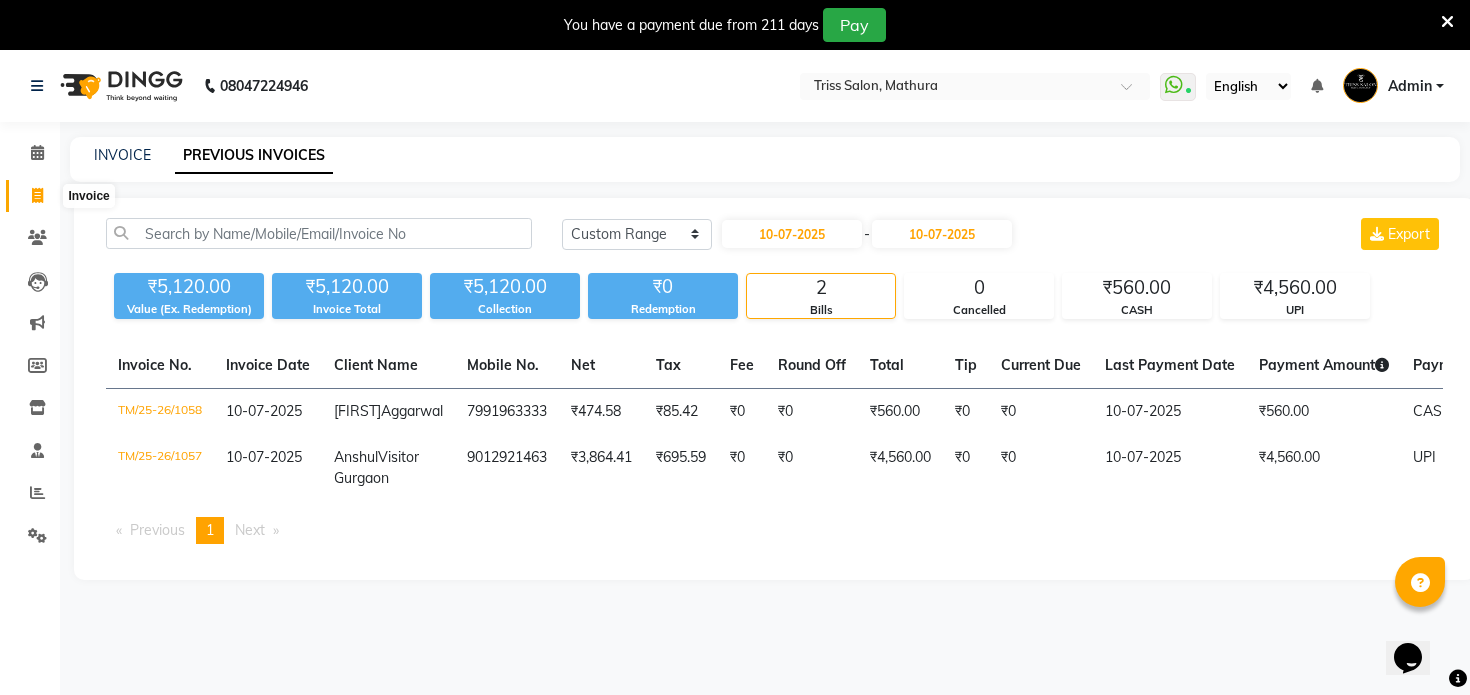 click 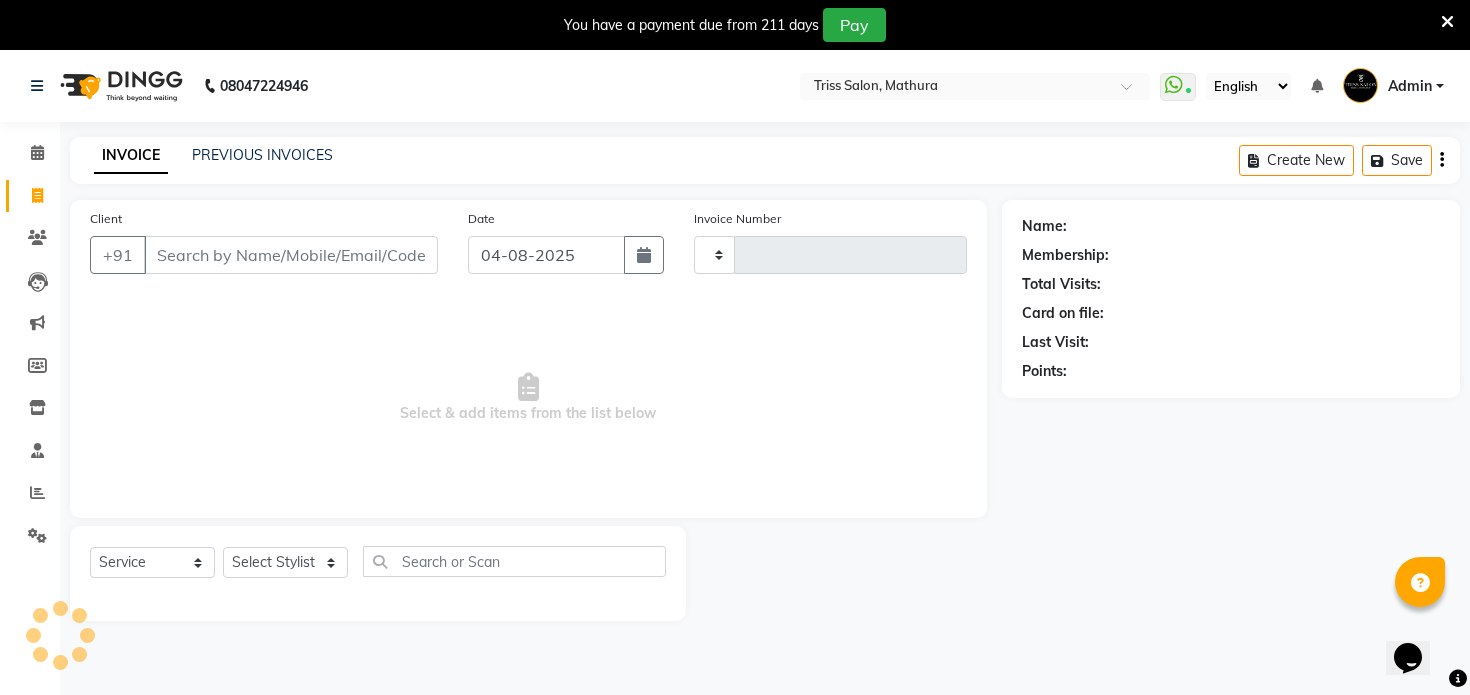 scroll, scrollTop: 50, scrollLeft: 0, axis: vertical 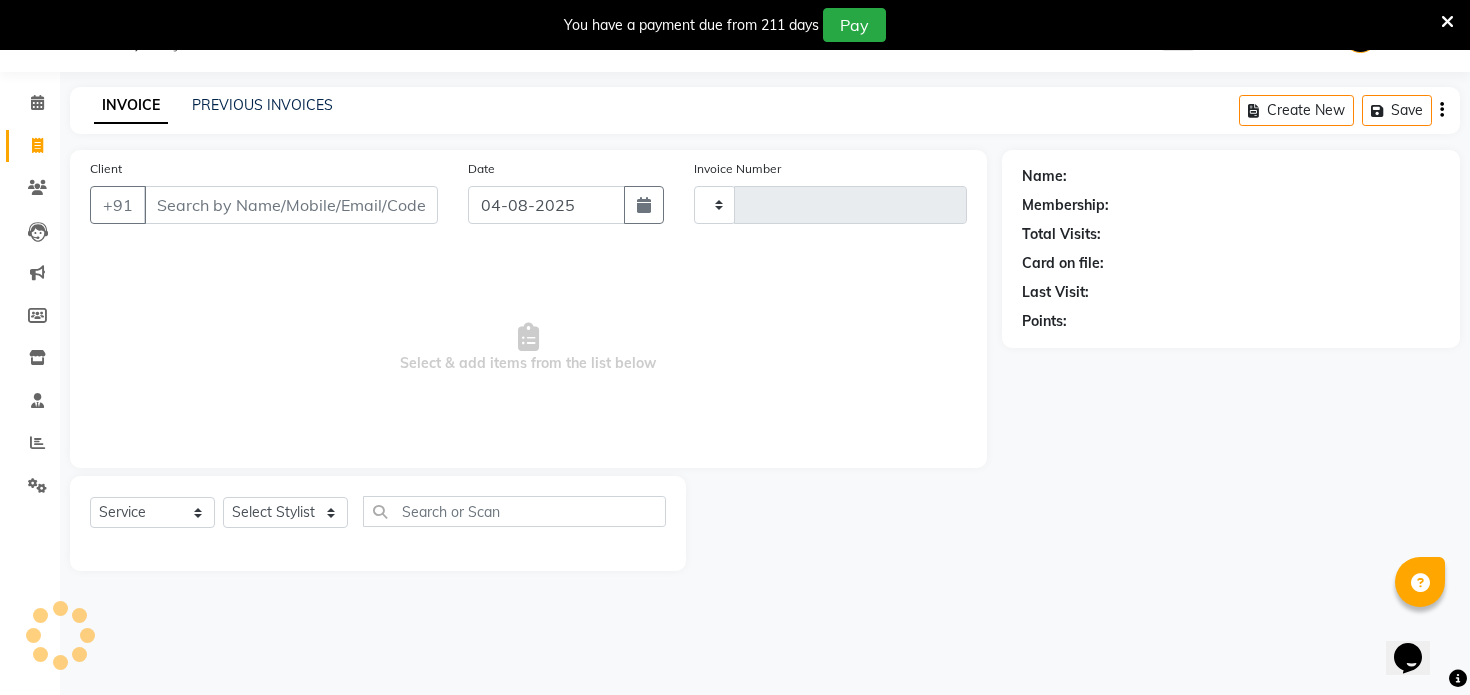 type on "1285" 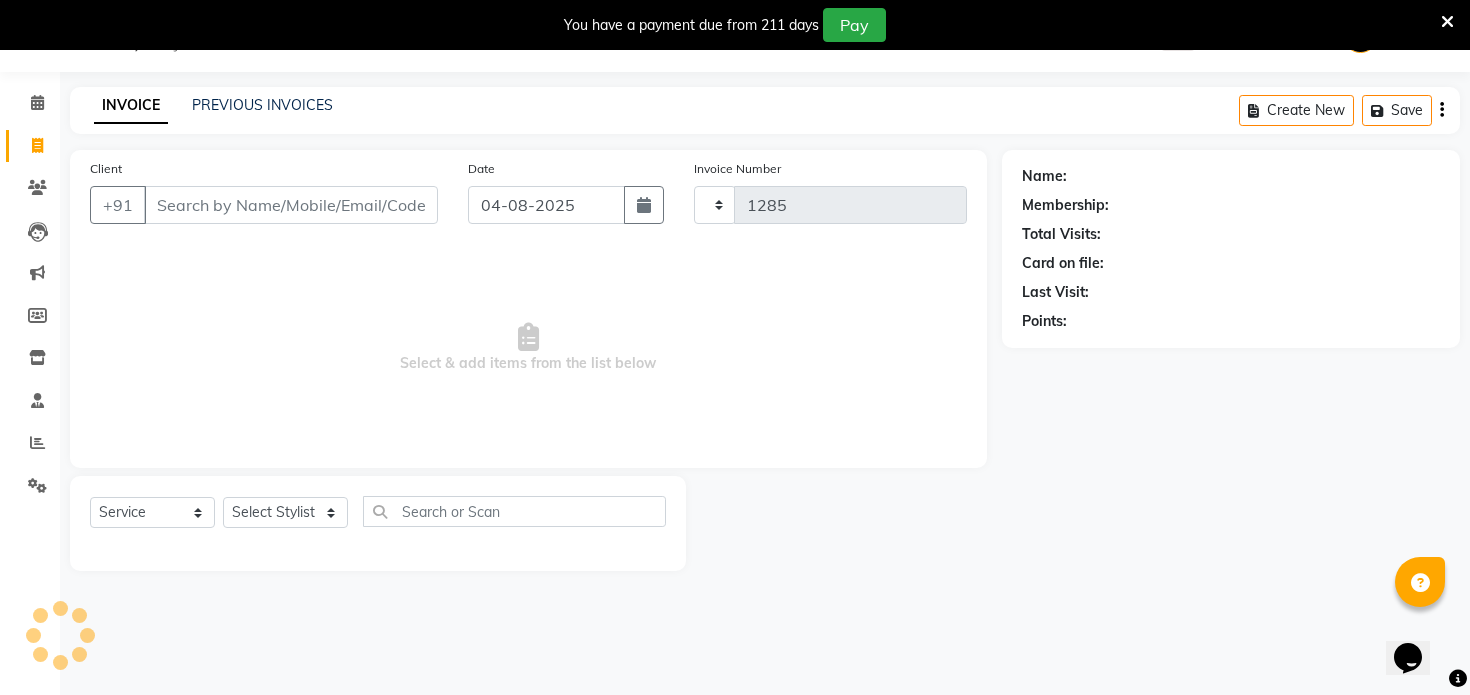 select on "4304" 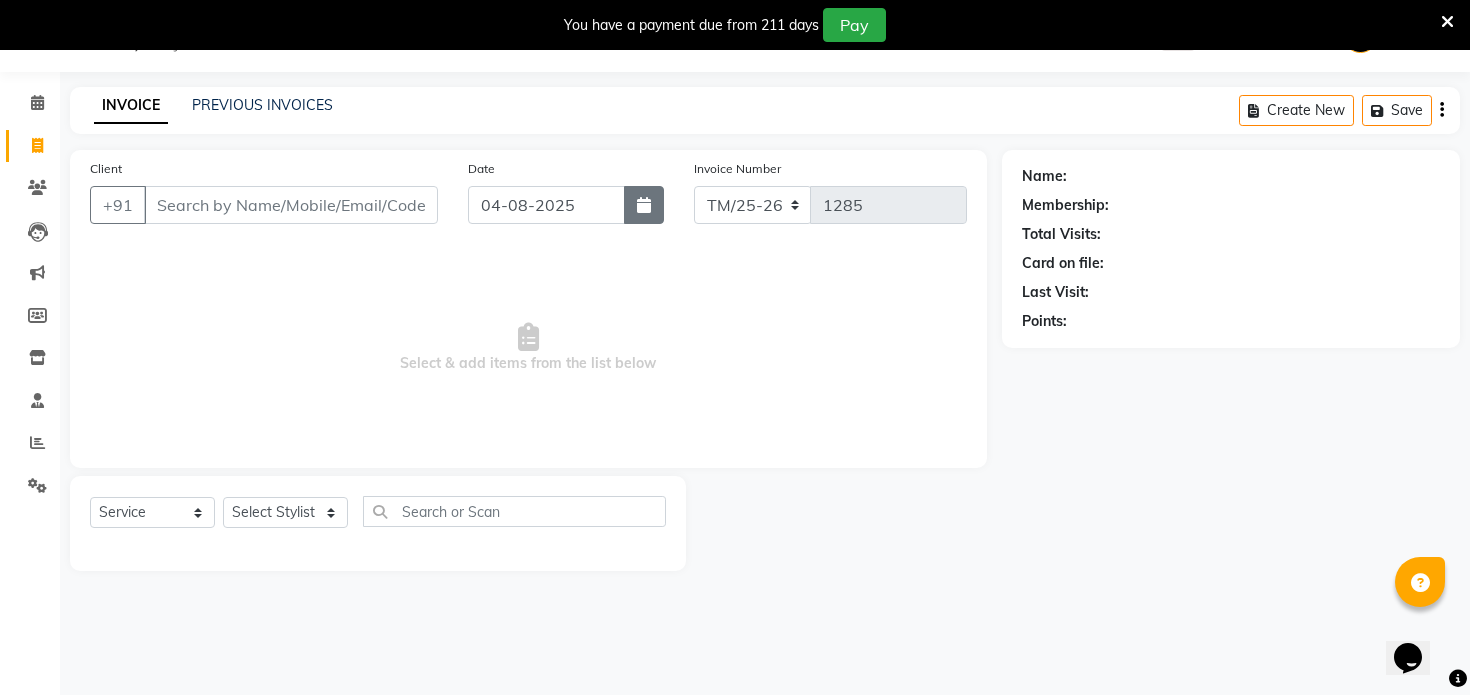click 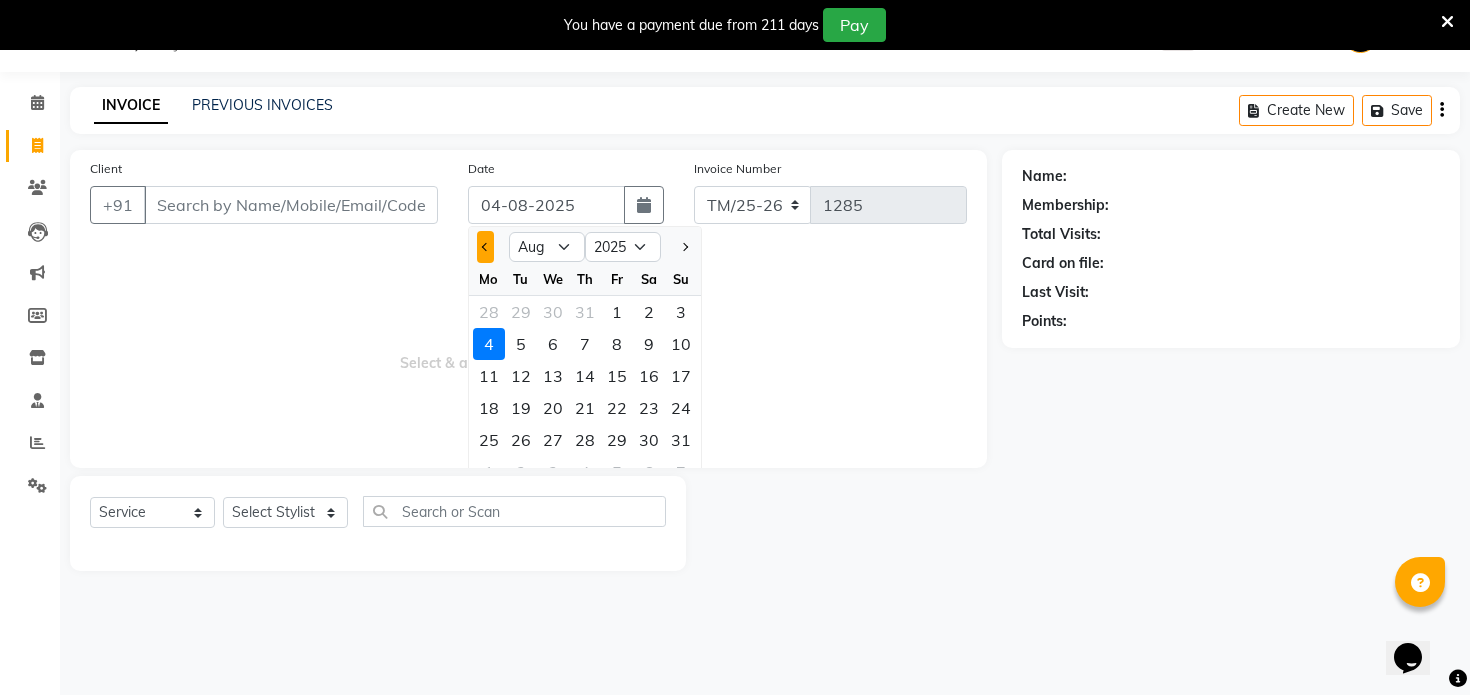 click 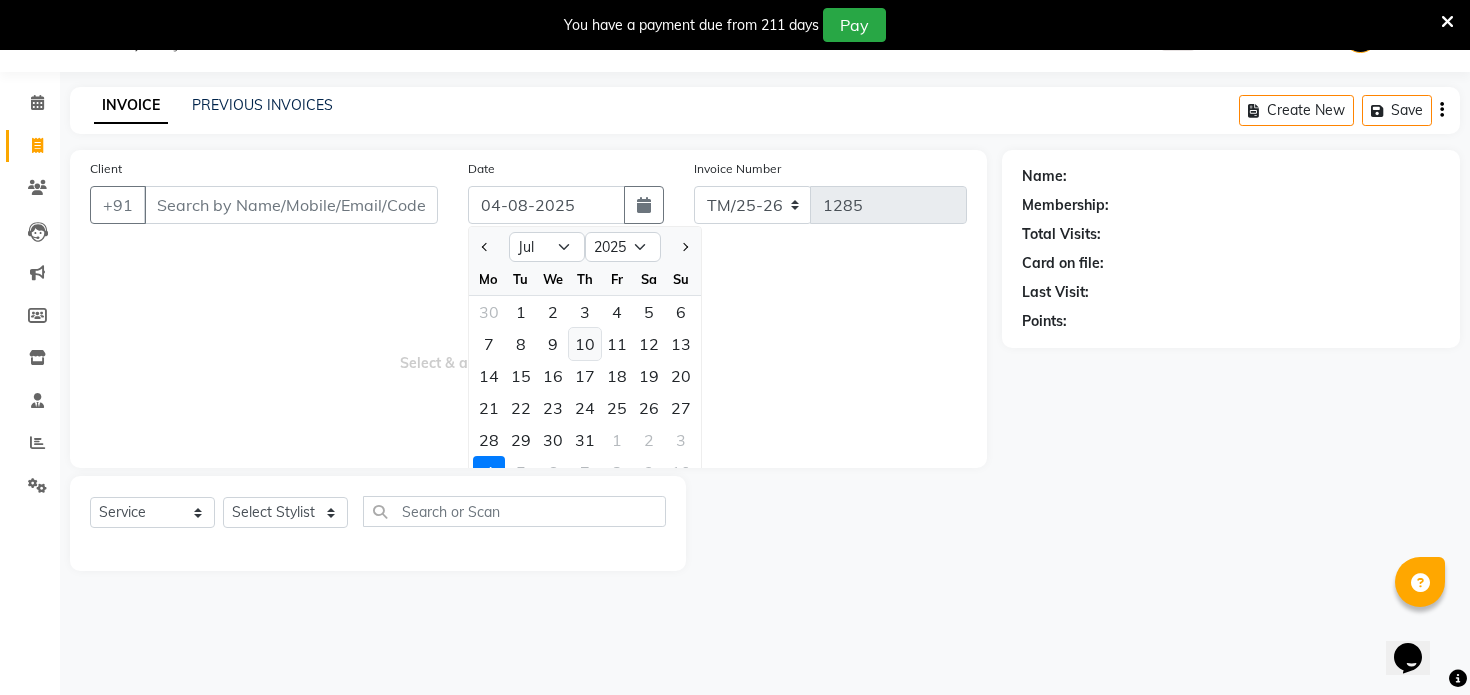 click on "10" 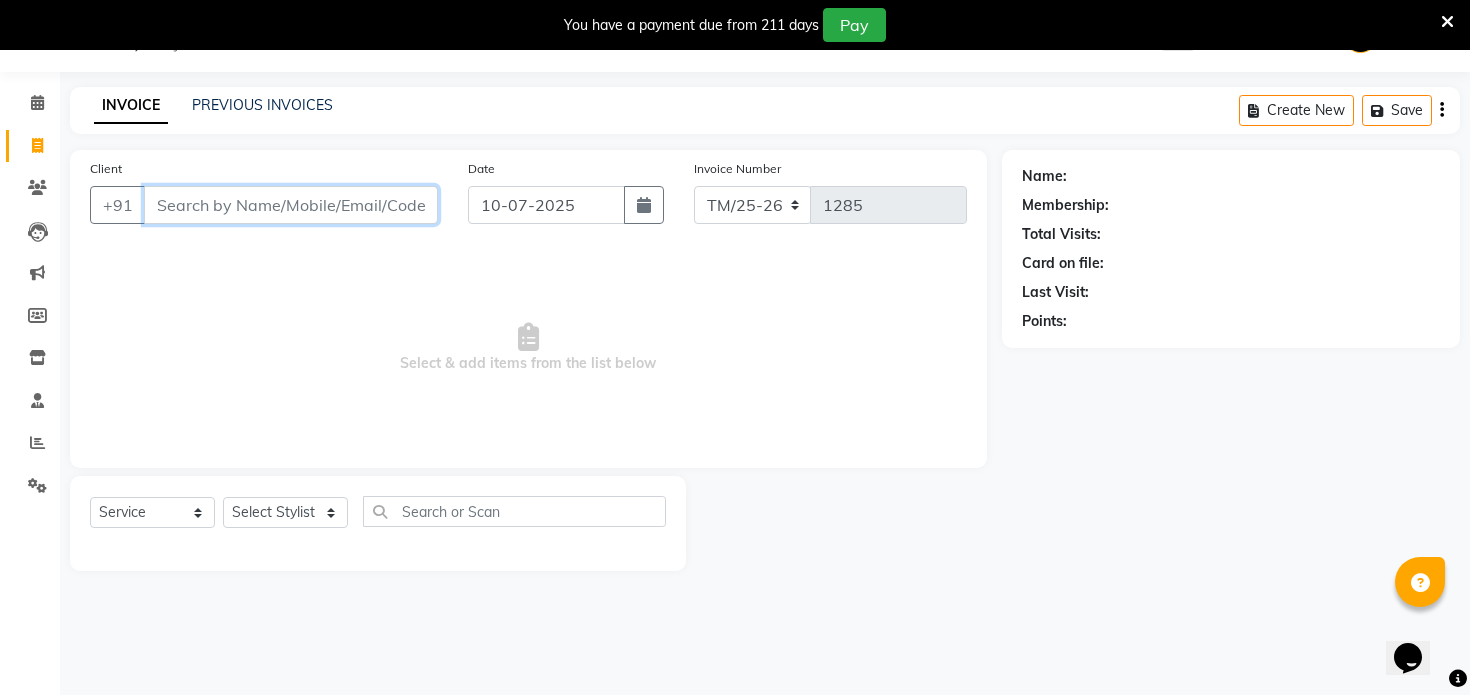 click on "Client" at bounding box center (291, 205) 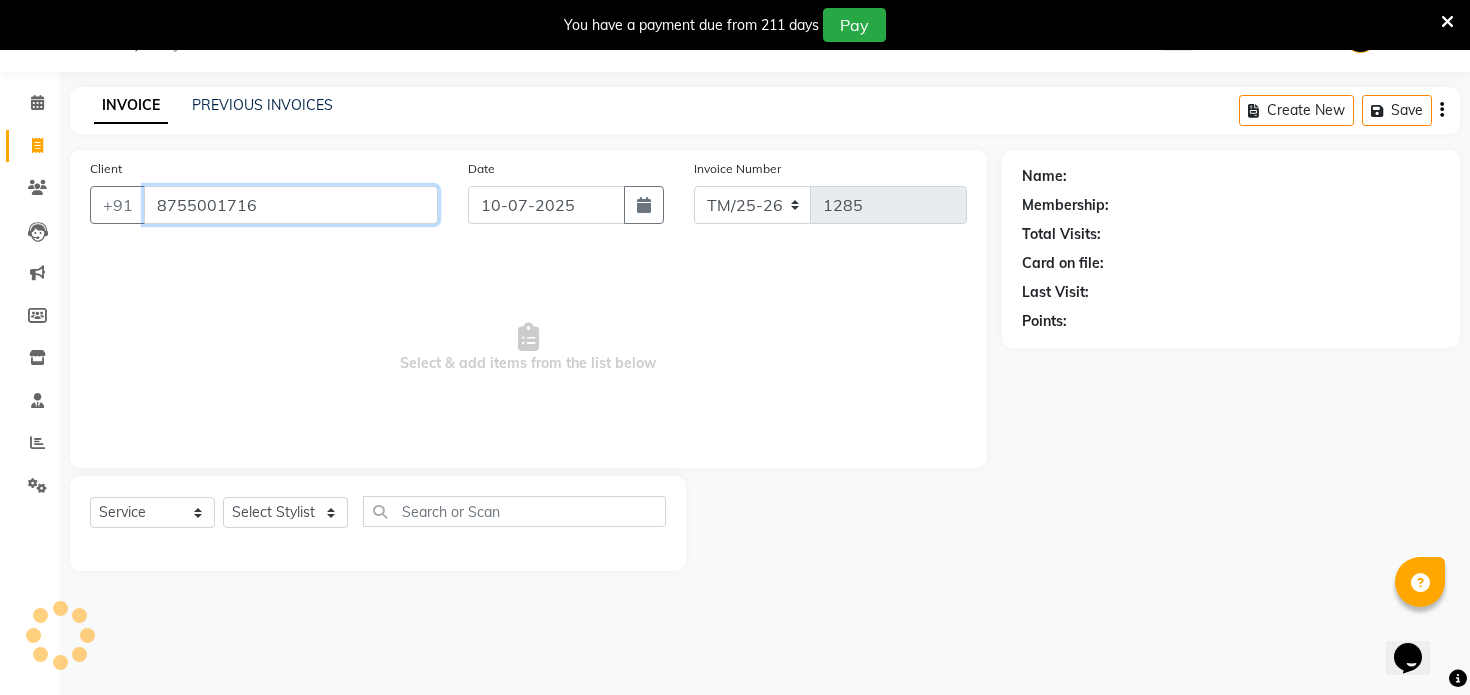 type on "8755001716" 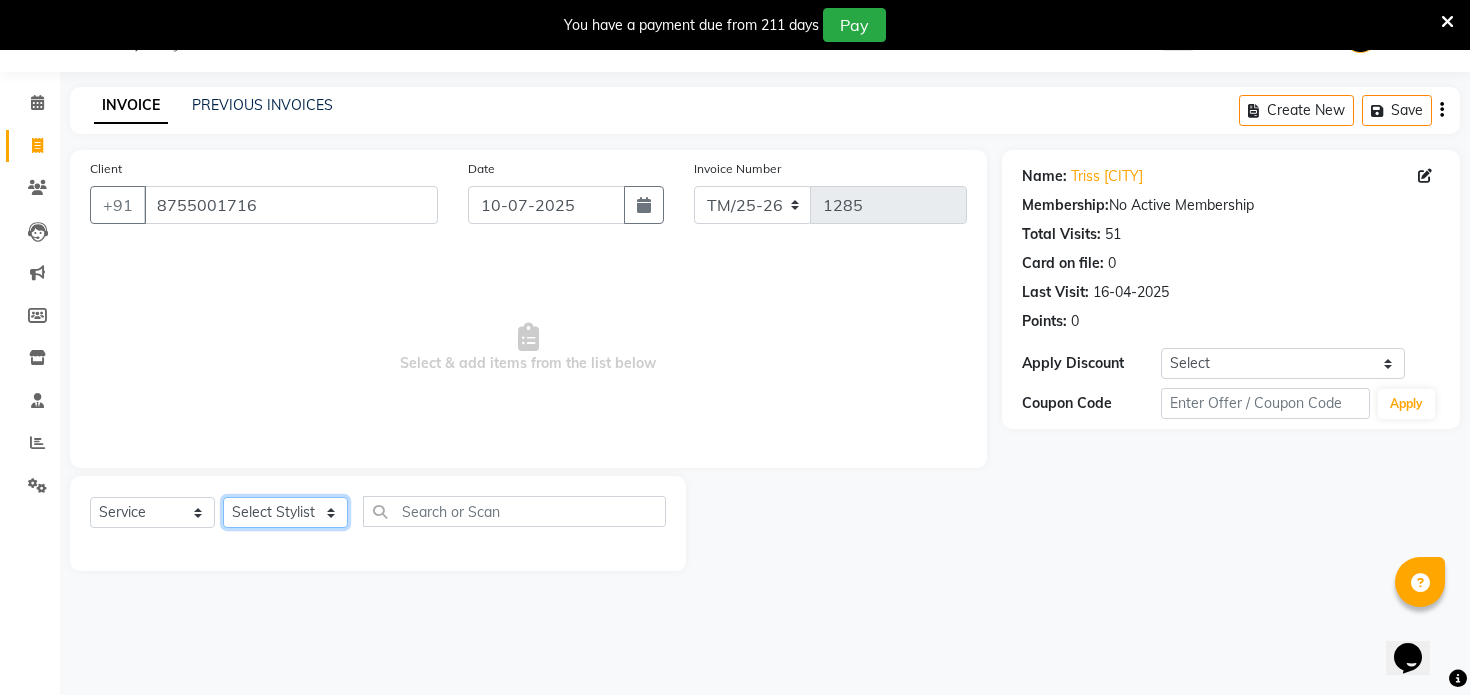click on "Select Stylist Bhim Ram Brajesh Jeetu Shah Jitendra Jyoti (Pooja) Khushboo Kuldeep Naeem Ravi Sahil  Sneha Triss Salon (Counter) Tushar" 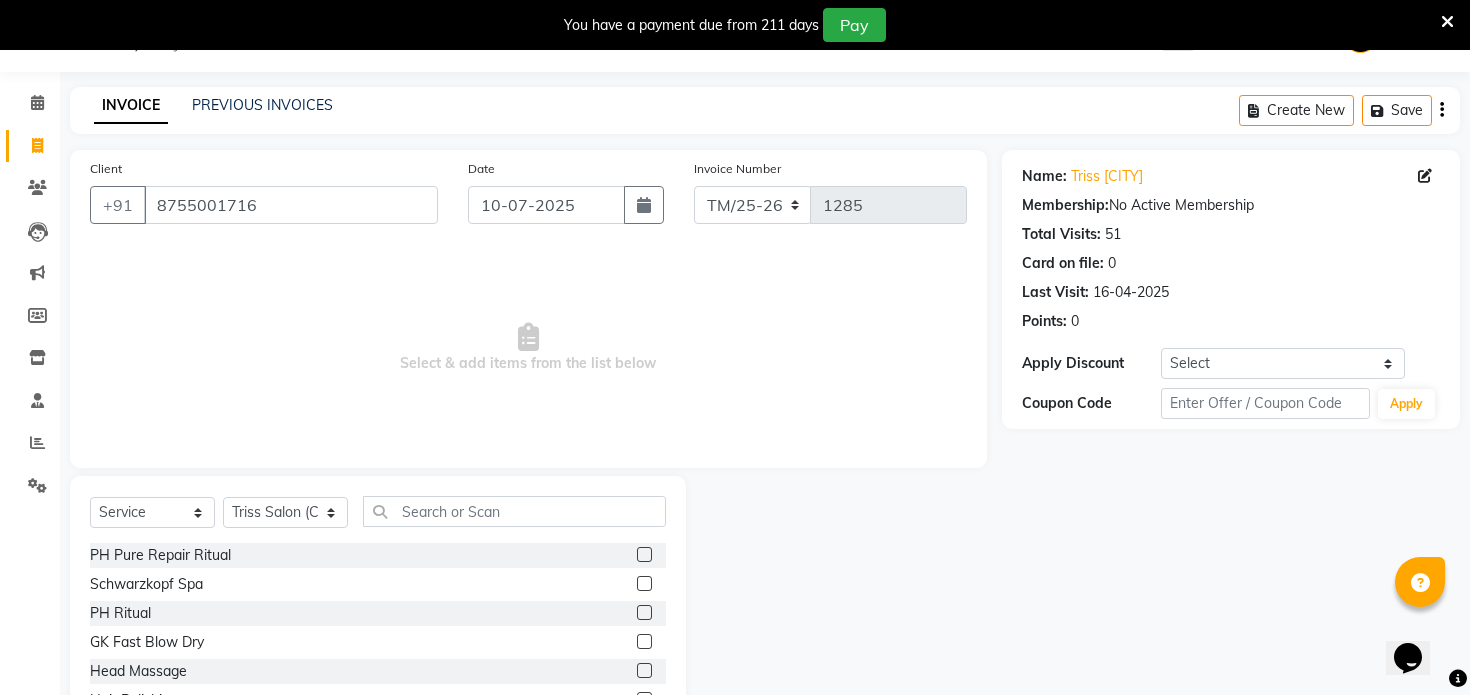 click 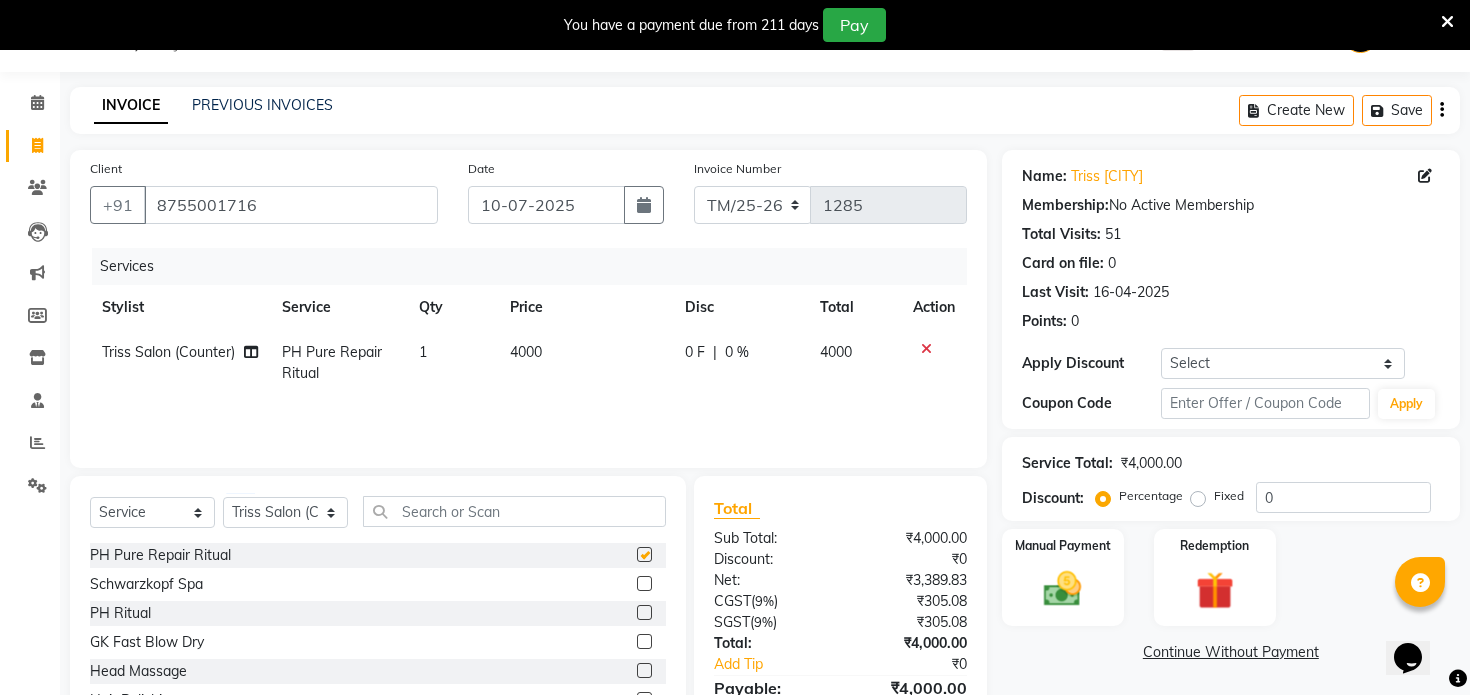 checkbox on "false" 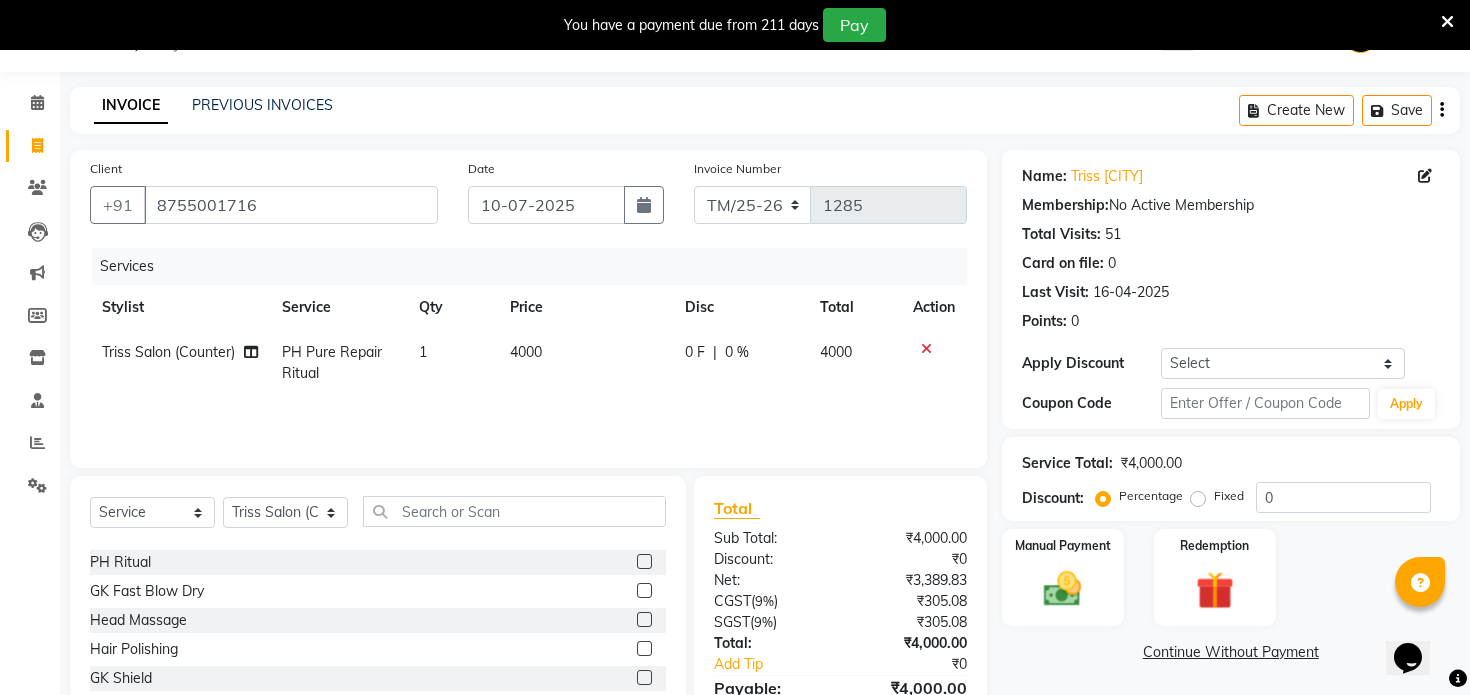 scroll, scrollTop: 0, scrollLeft: 0, axis: both 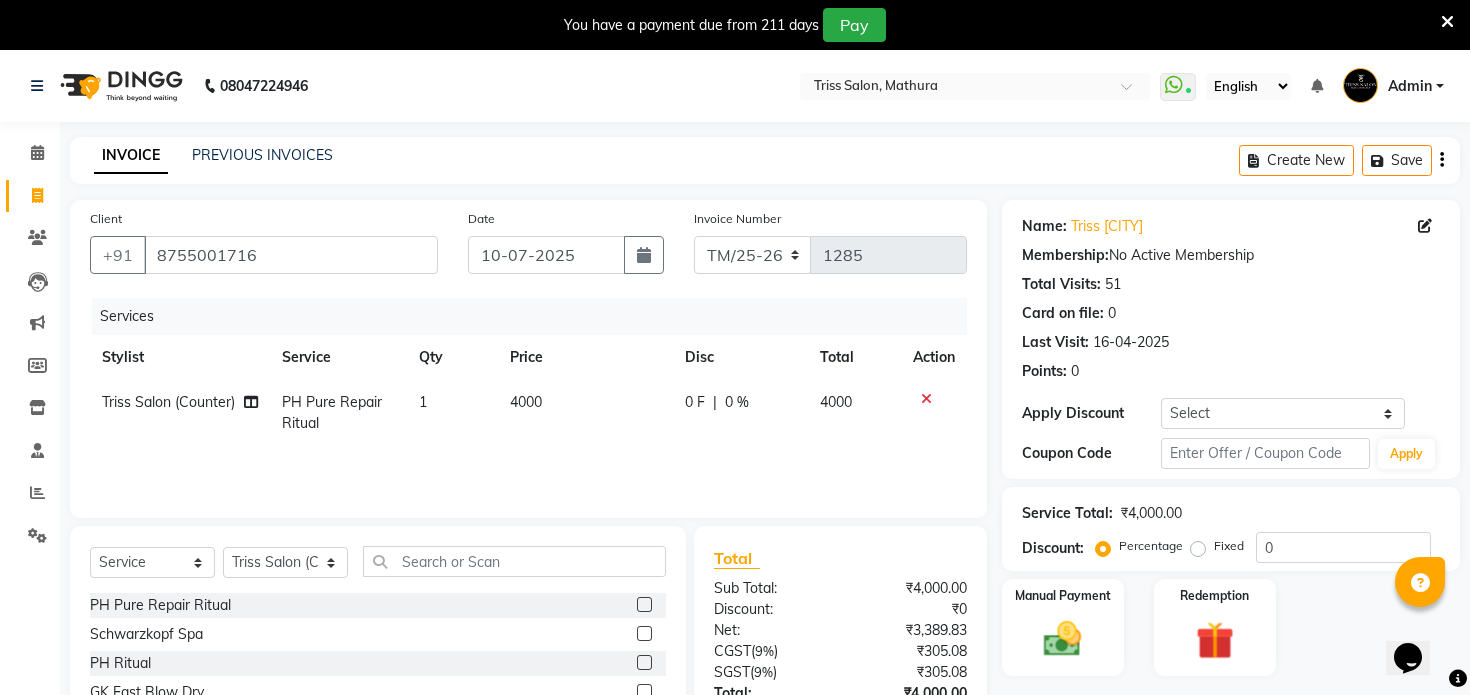 click 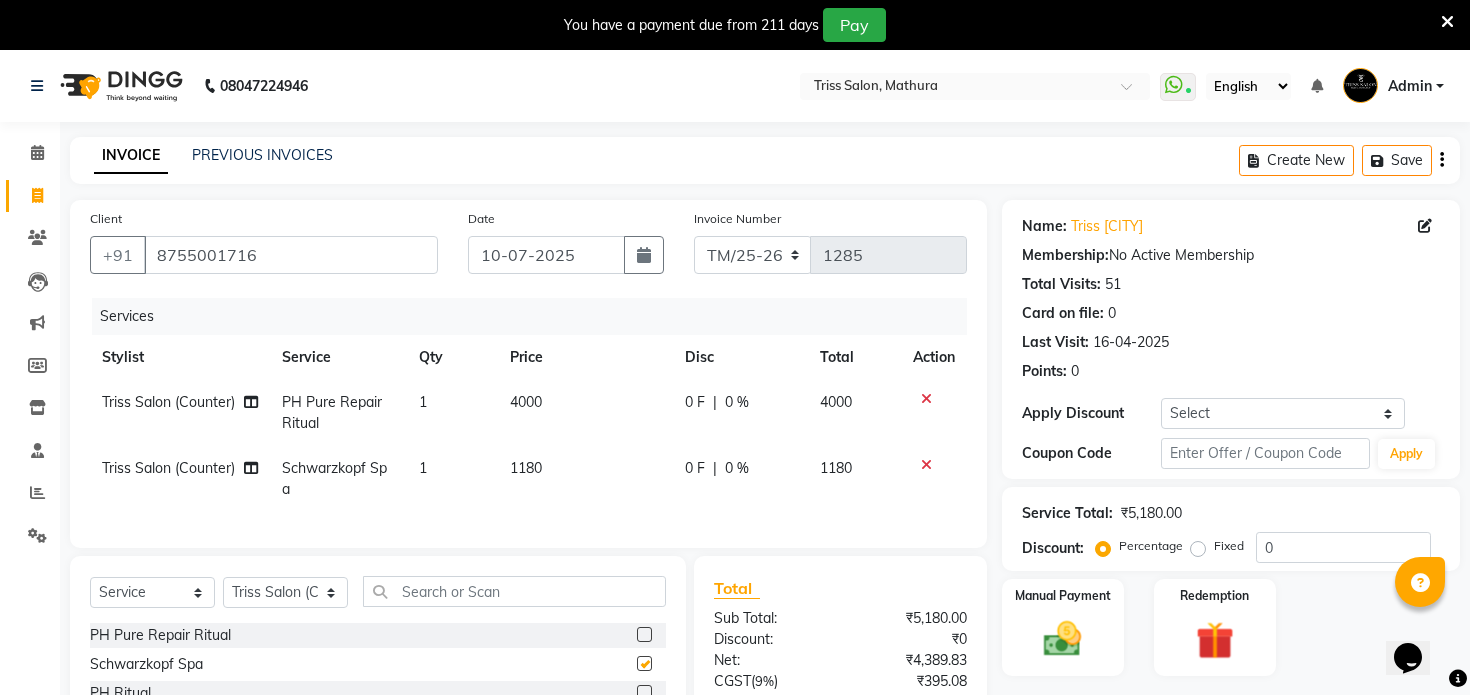 checkbox on "false" 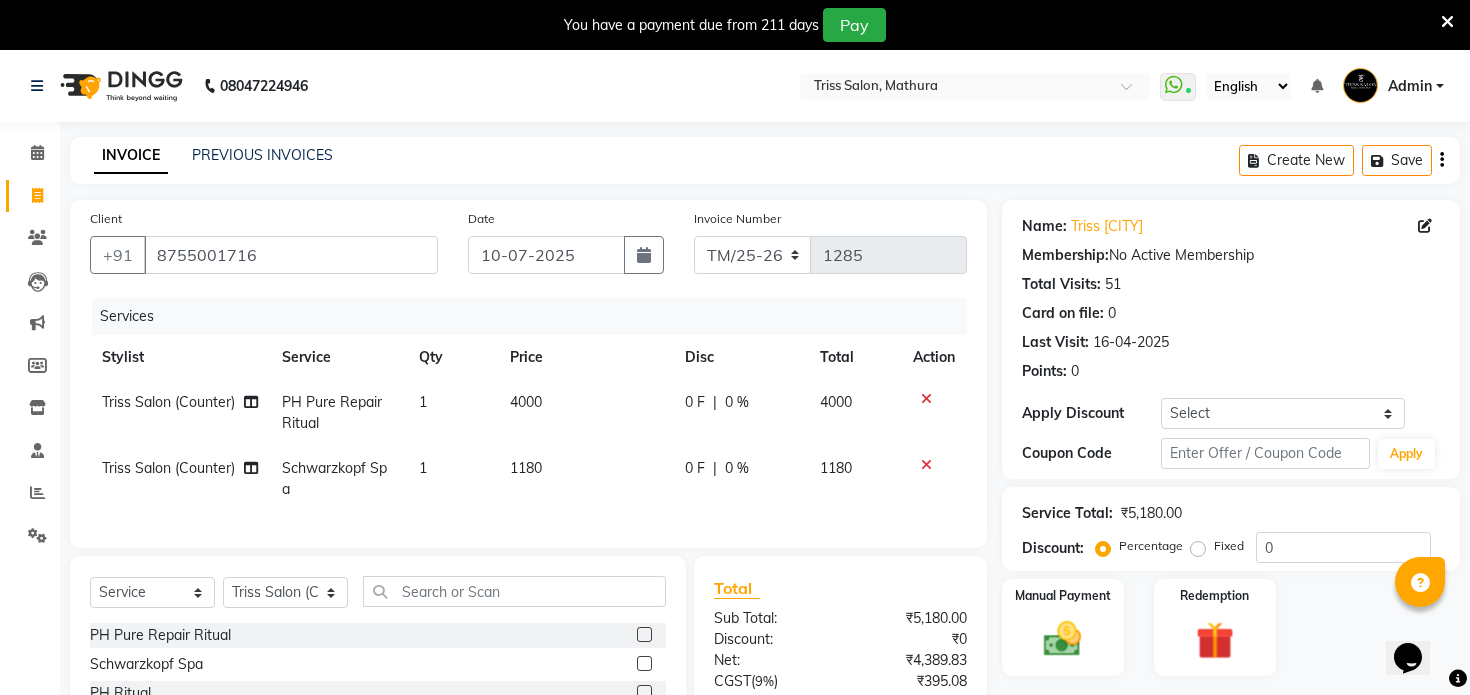 click 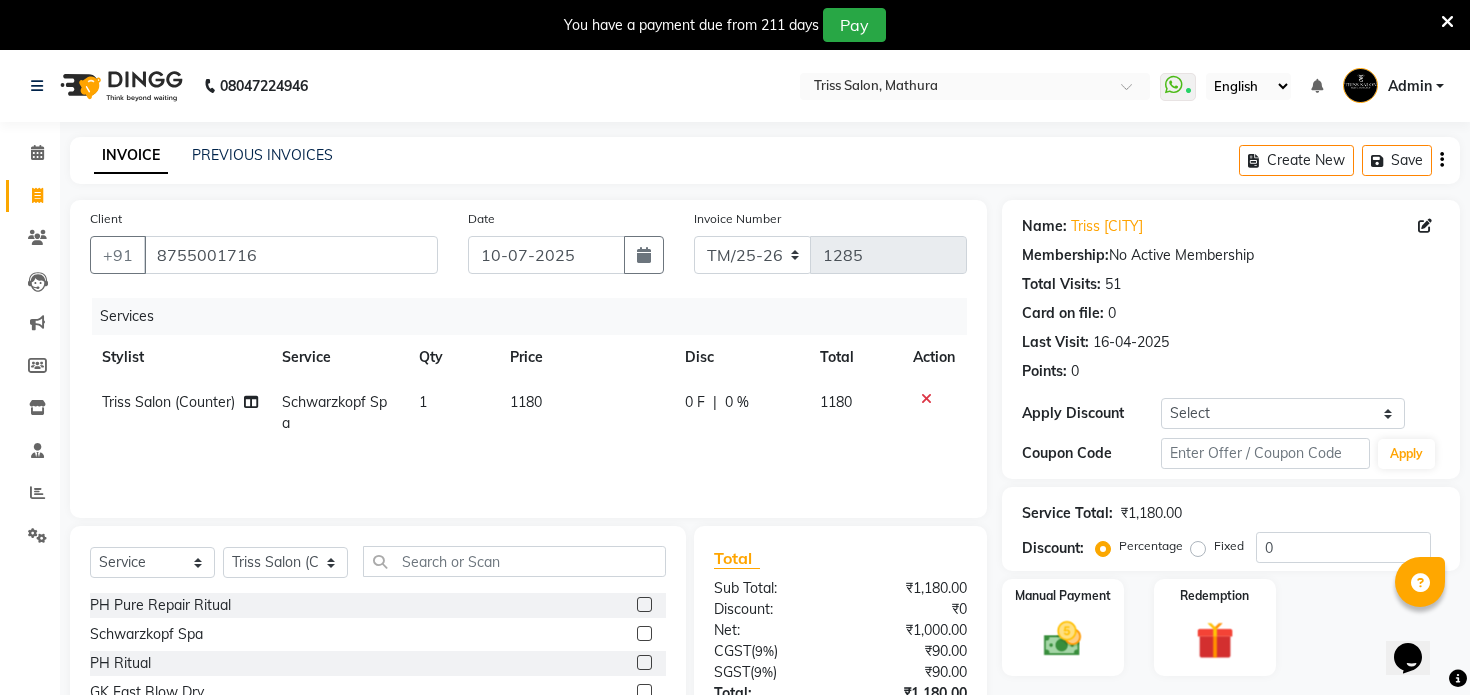 click on "1180" 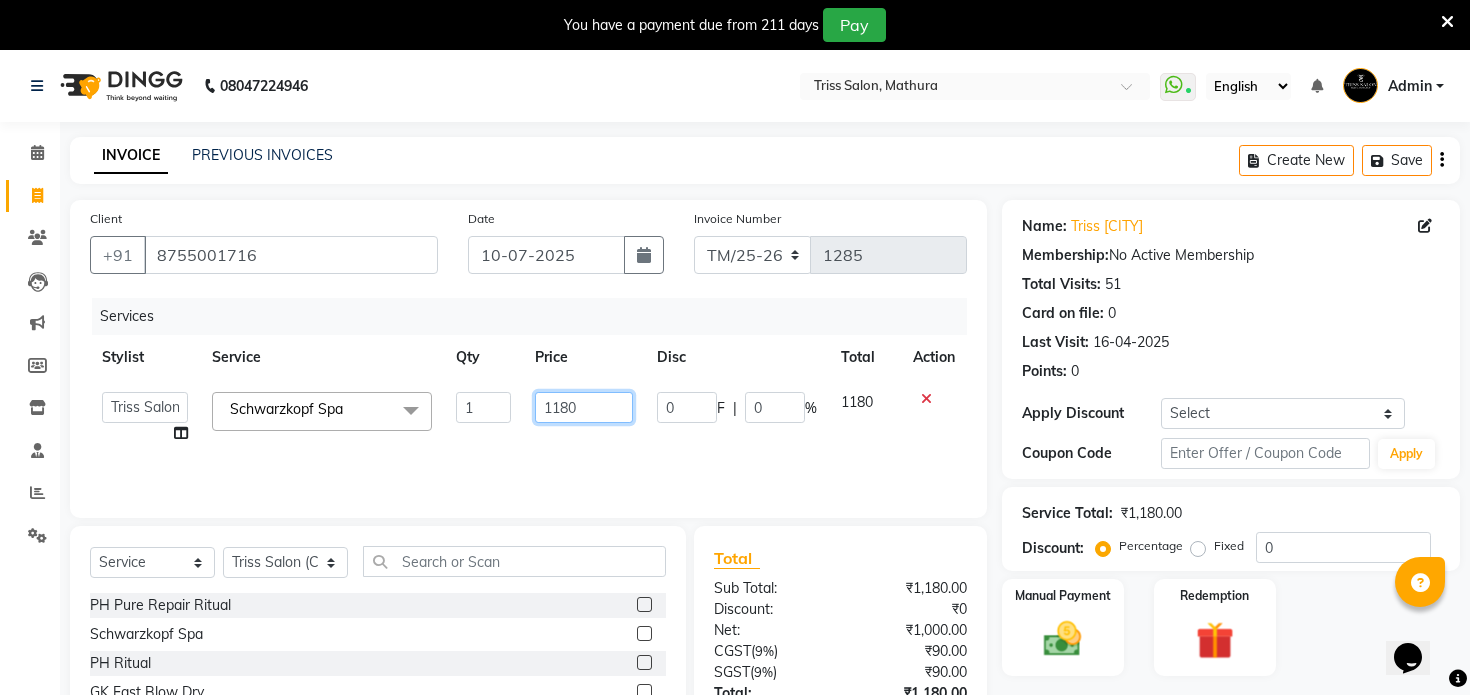 click on "1180" 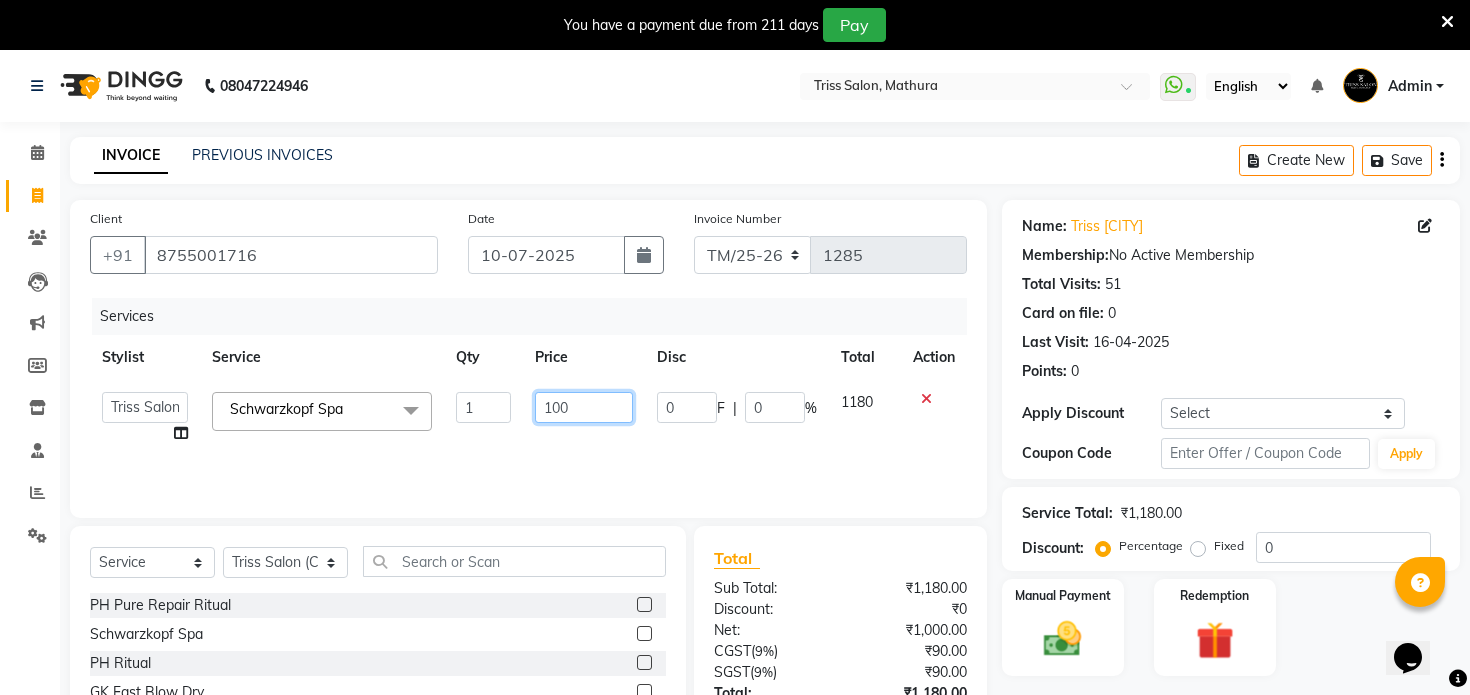 type on "1000" 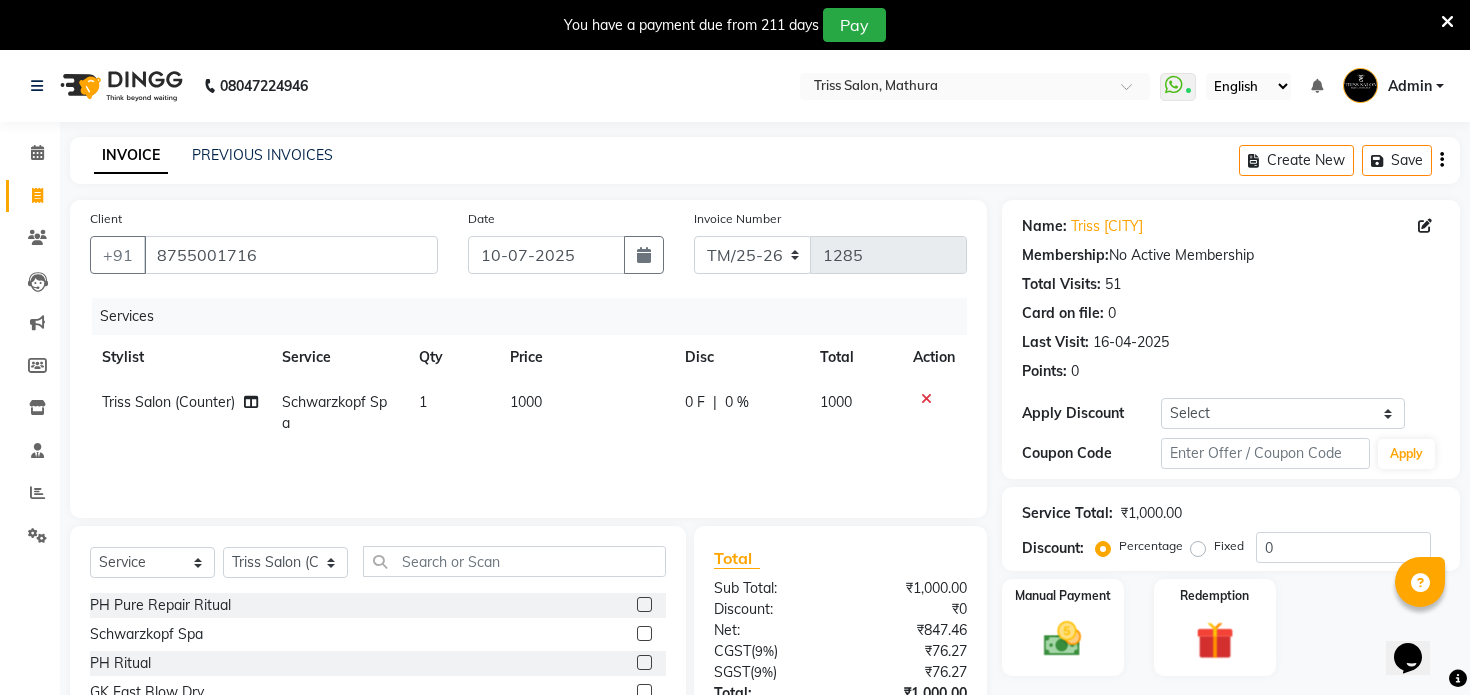 click on "Services Stylist Service Qty Price Disc Total Action Triss Salon (Counter) Schwarzkopf Spa 1 1000 0 F | 0 % 1000" 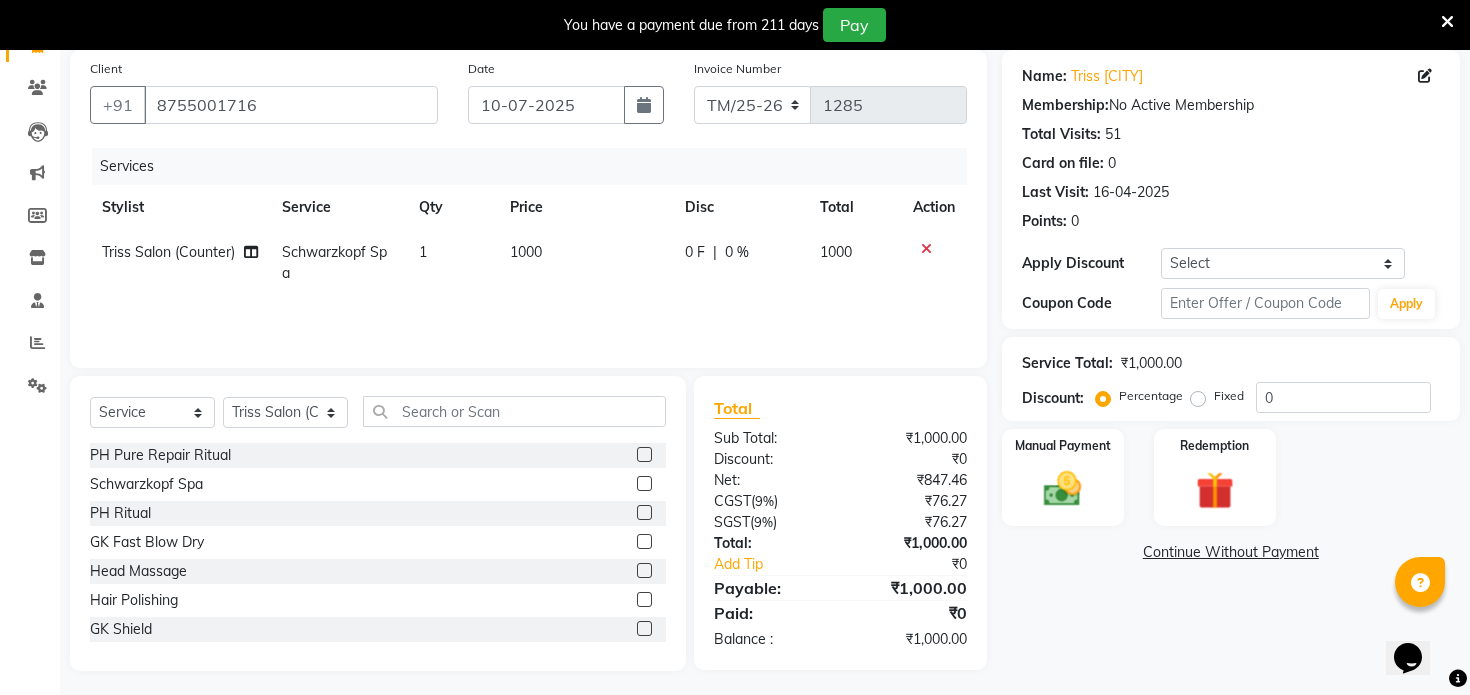 scroll, scrollTop: 156, scrollLeft: 0, axis: vertical 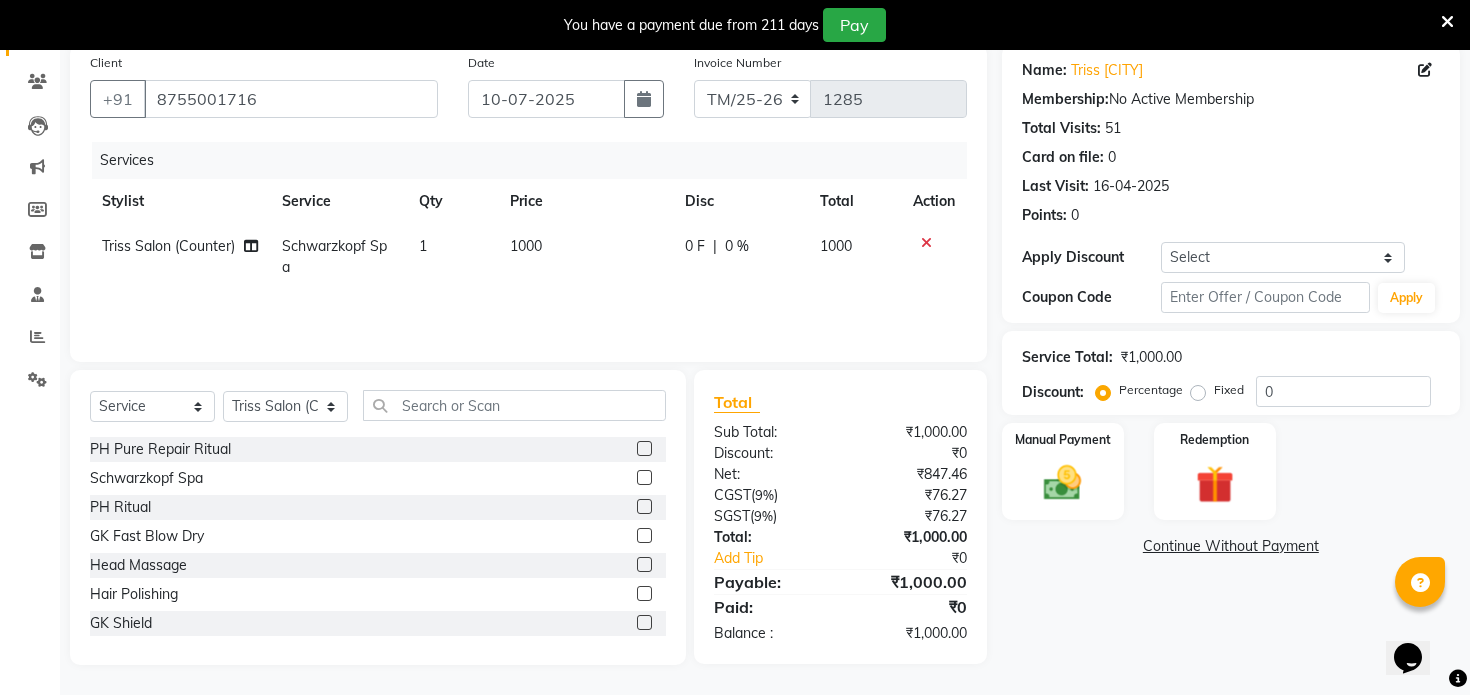 click 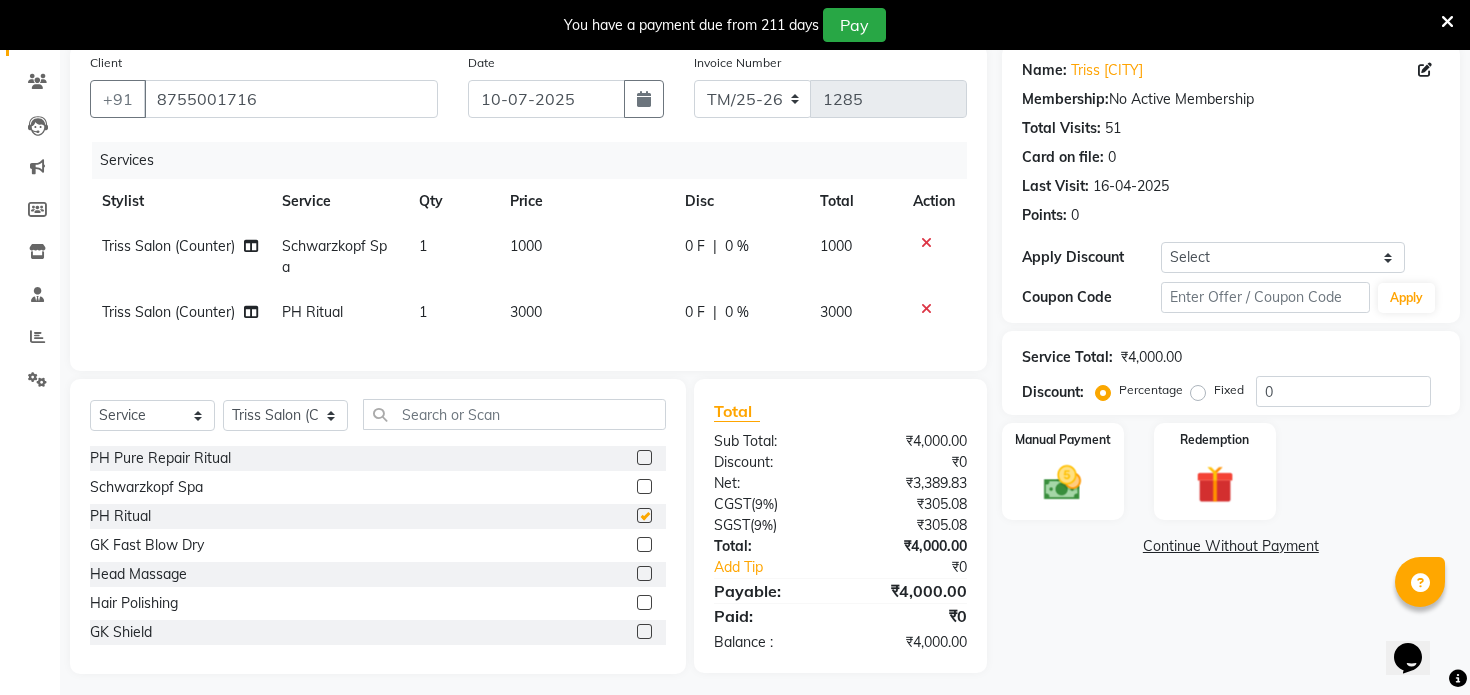 checkbox on "false" 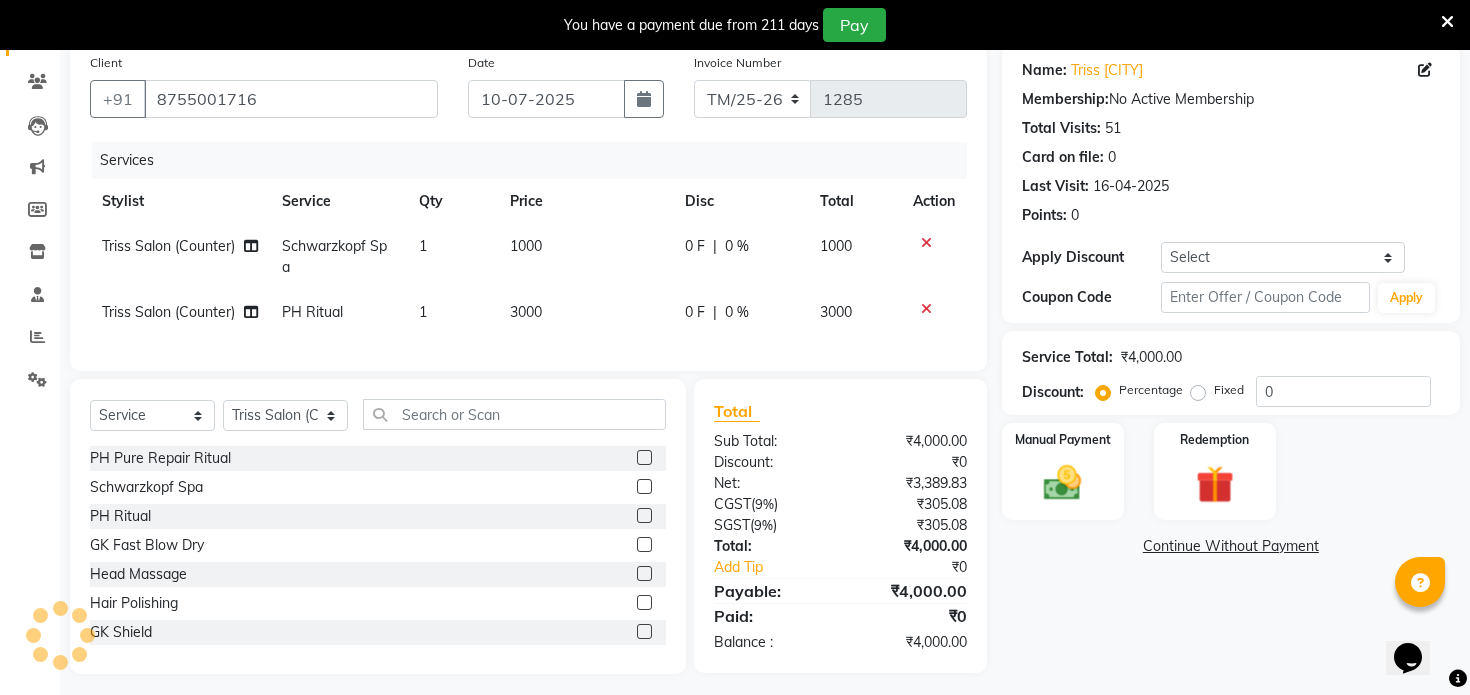 click 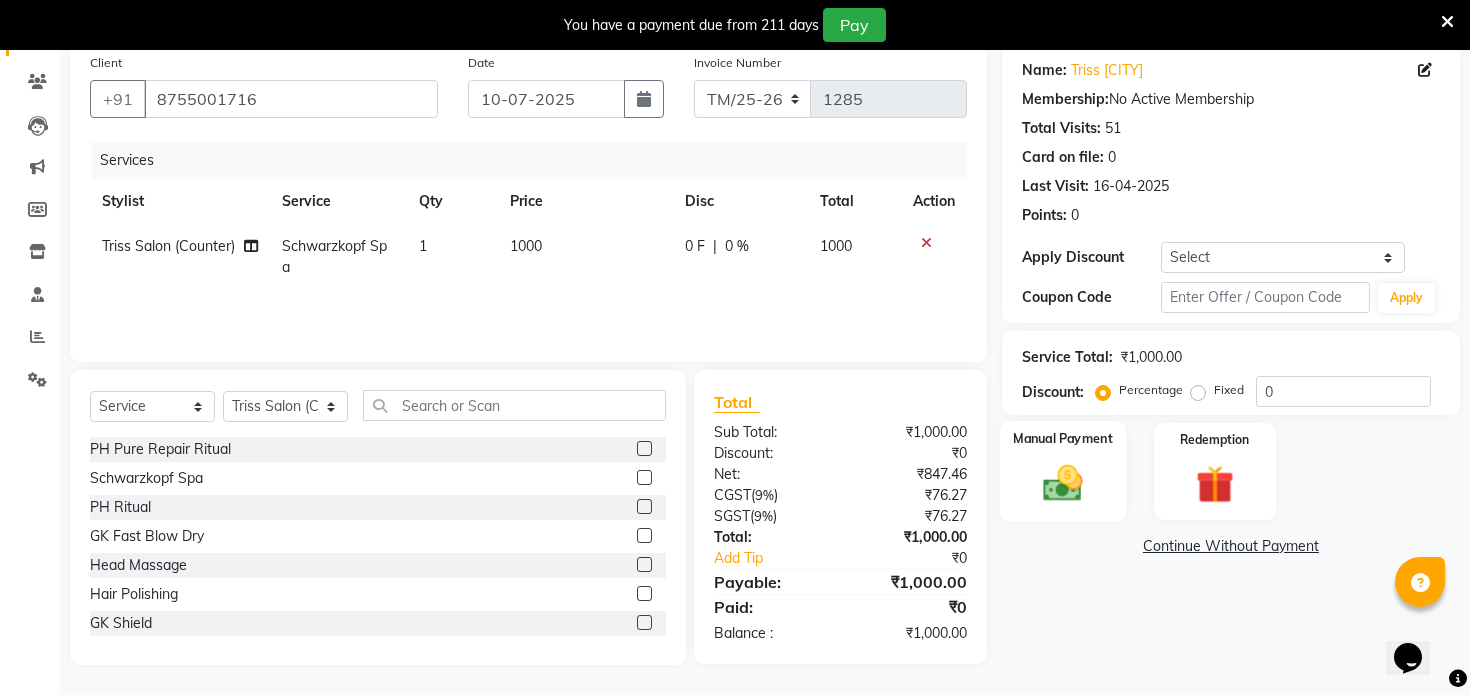 click on "Manual Payment" 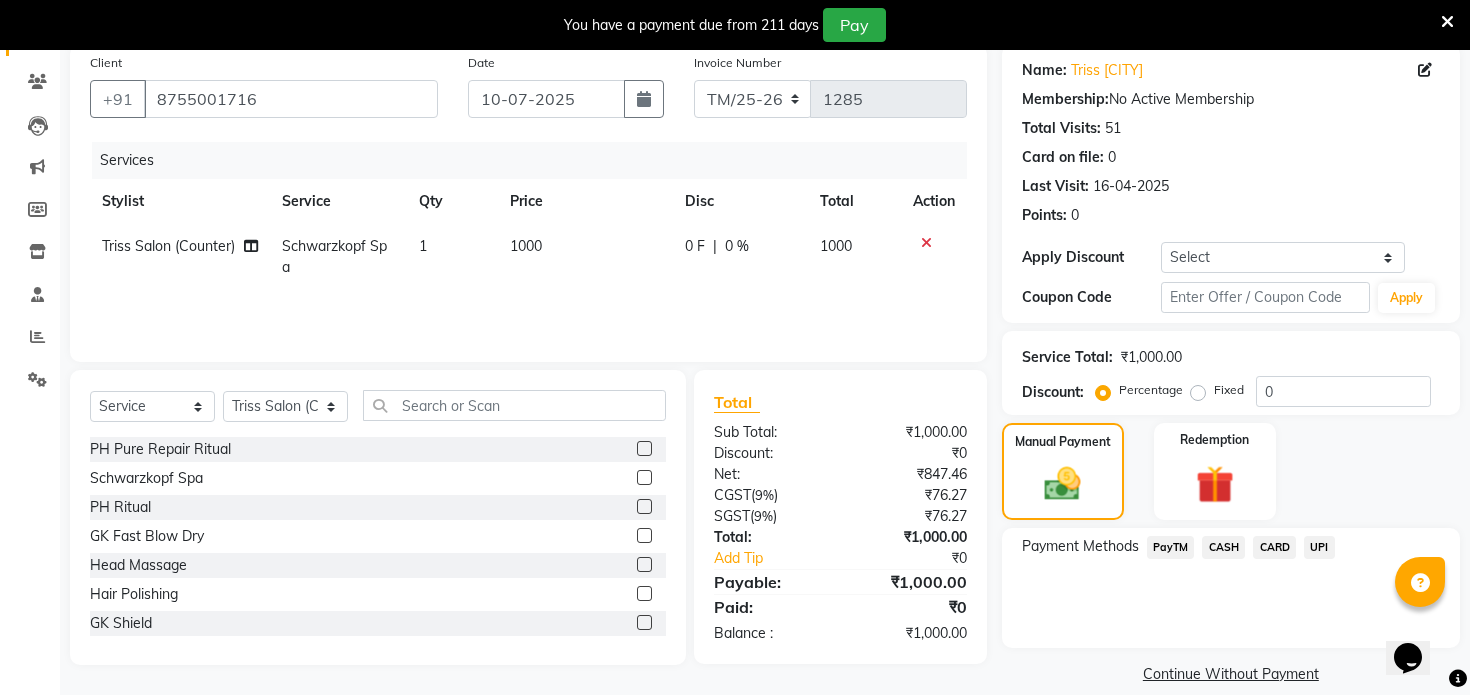 click on "UPI" 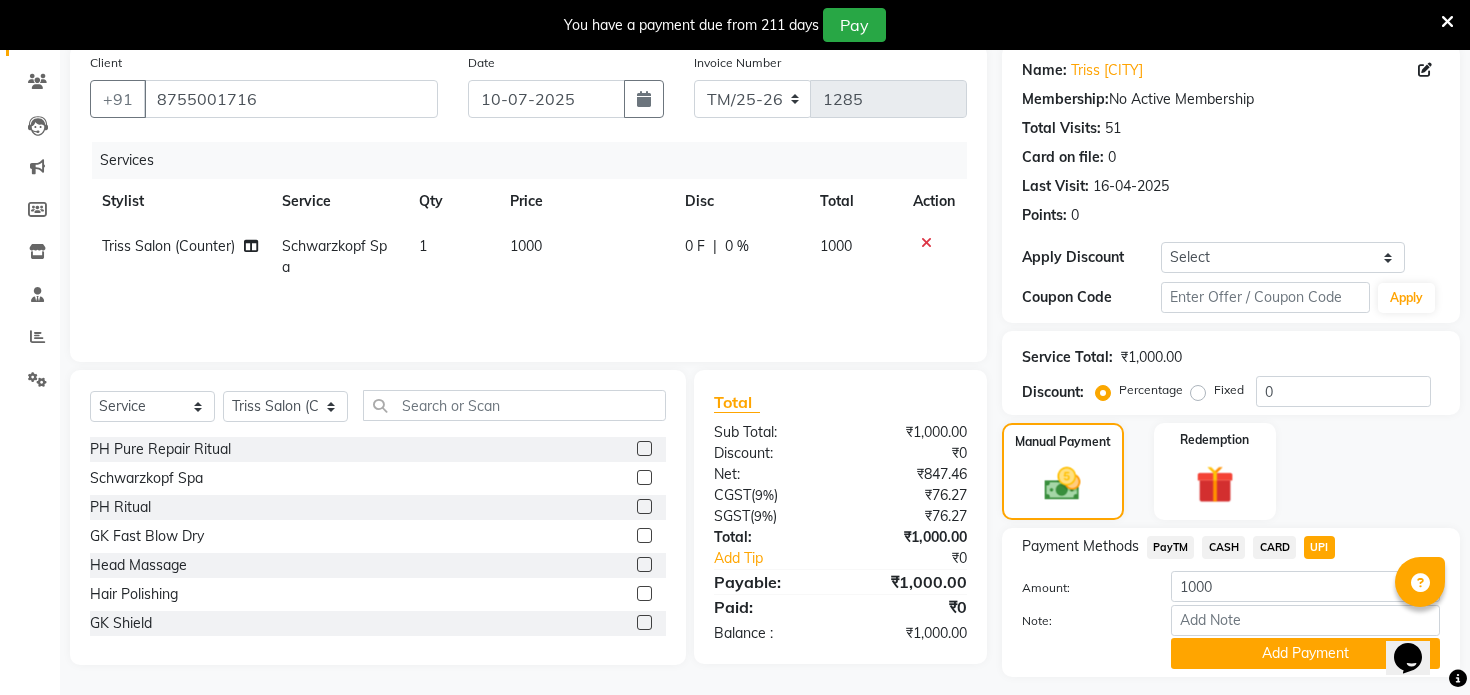 scroll, scrollTop: 208, scrollLeft: 0, axis: vertical 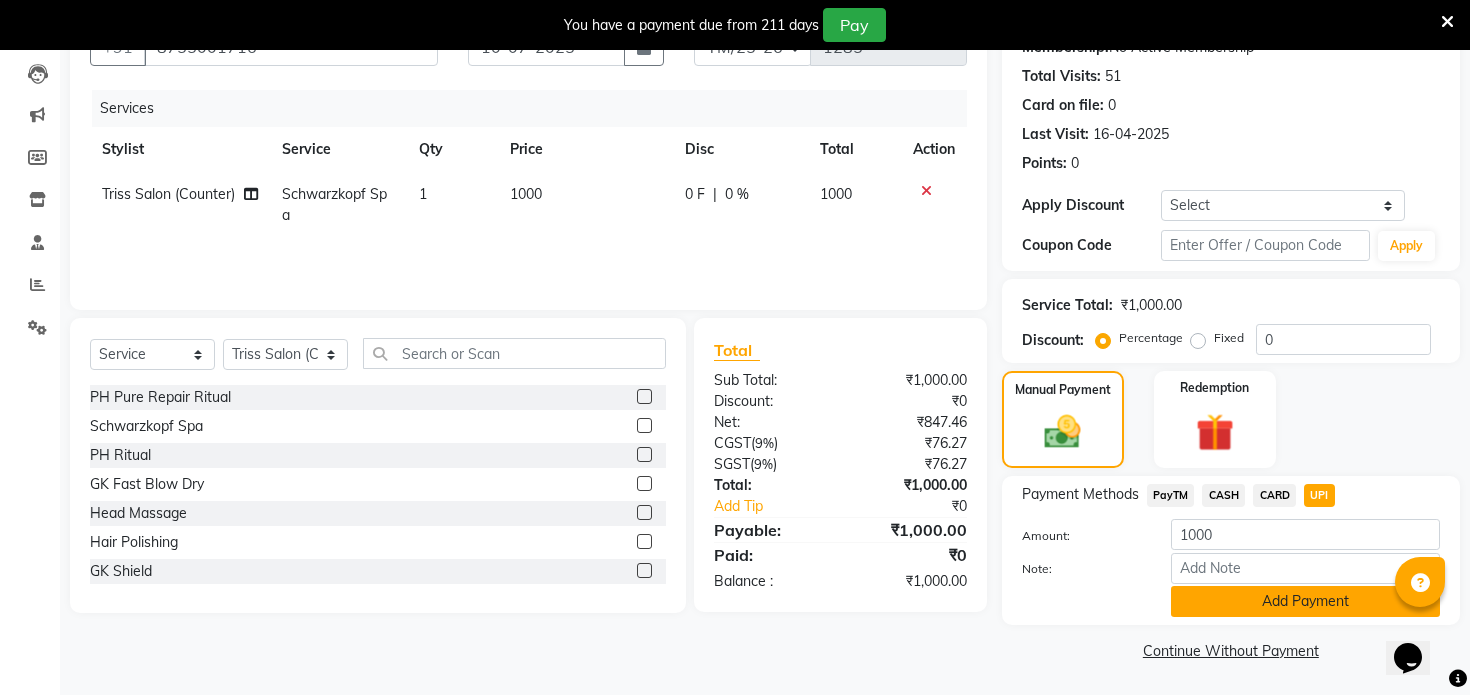 click on "Add Payment" 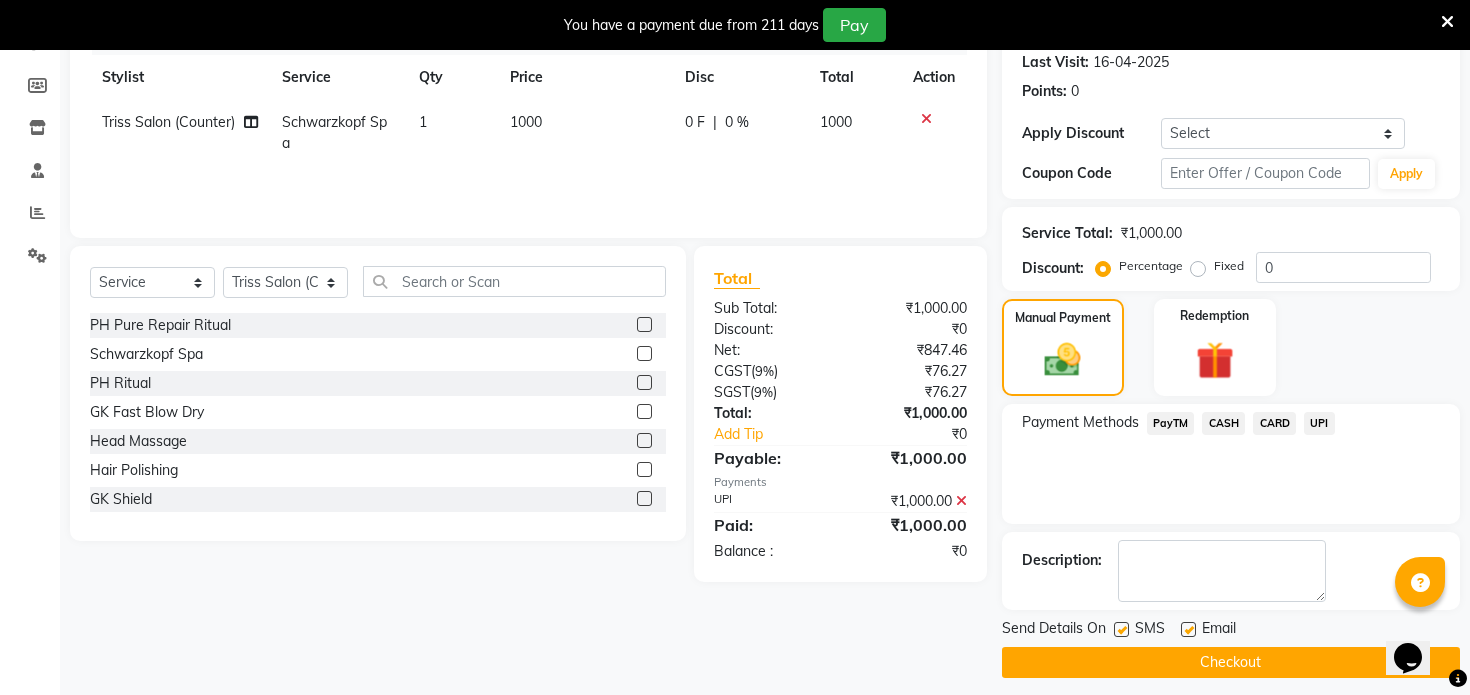 scroll, scrollTop: 293, scrollLeft: 0, axis: vertical 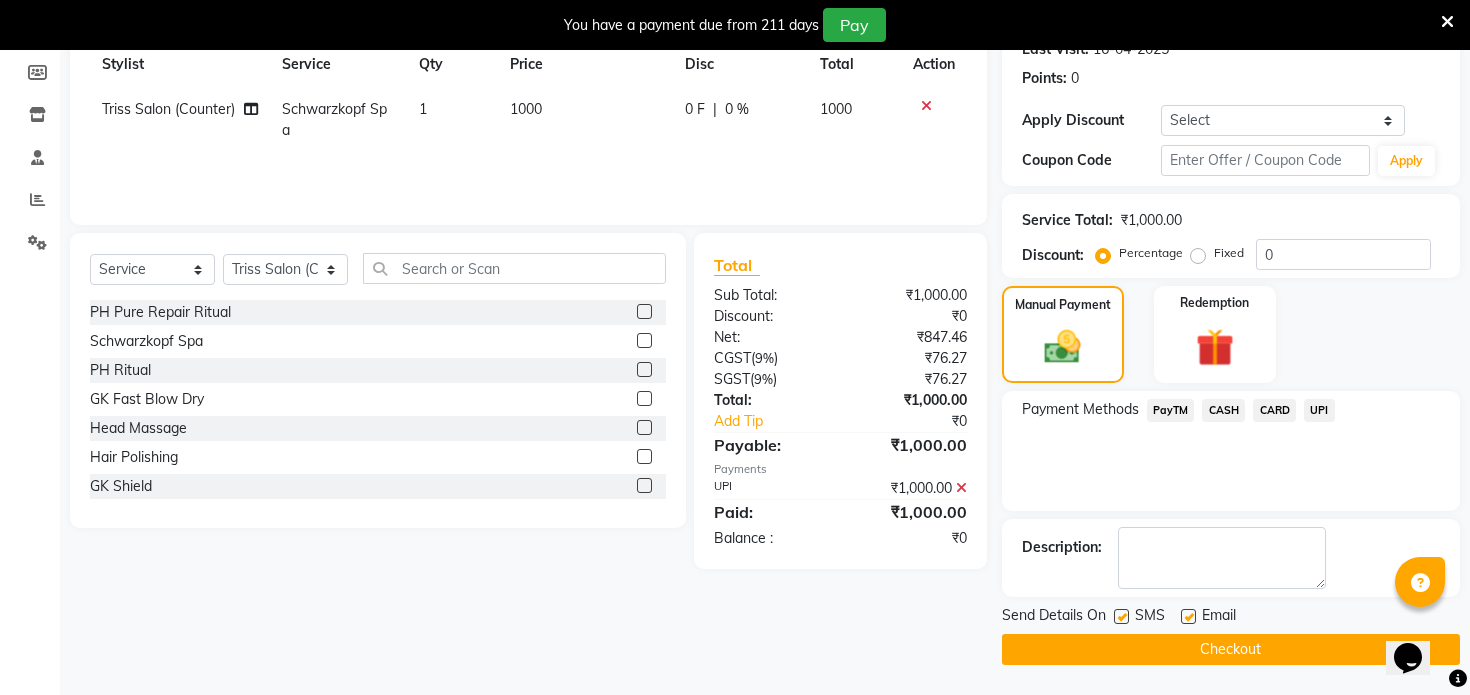 click 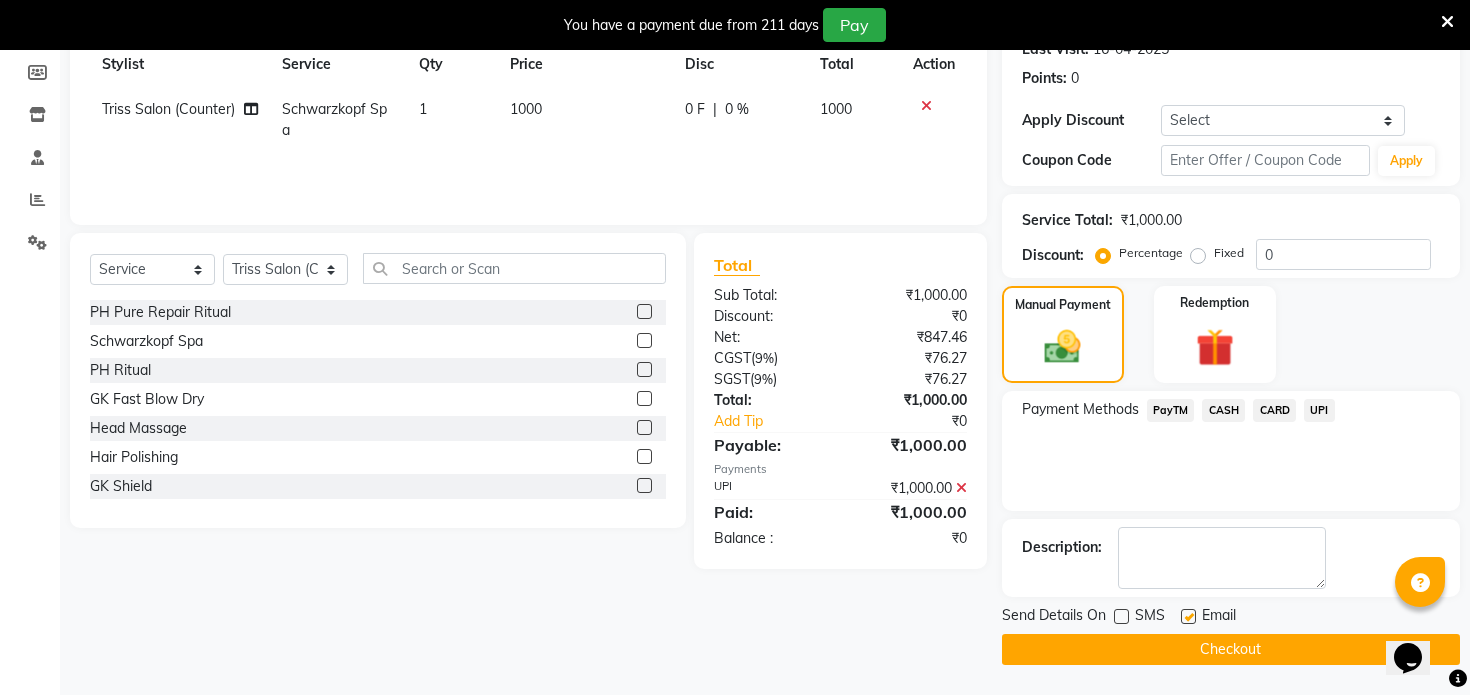 click 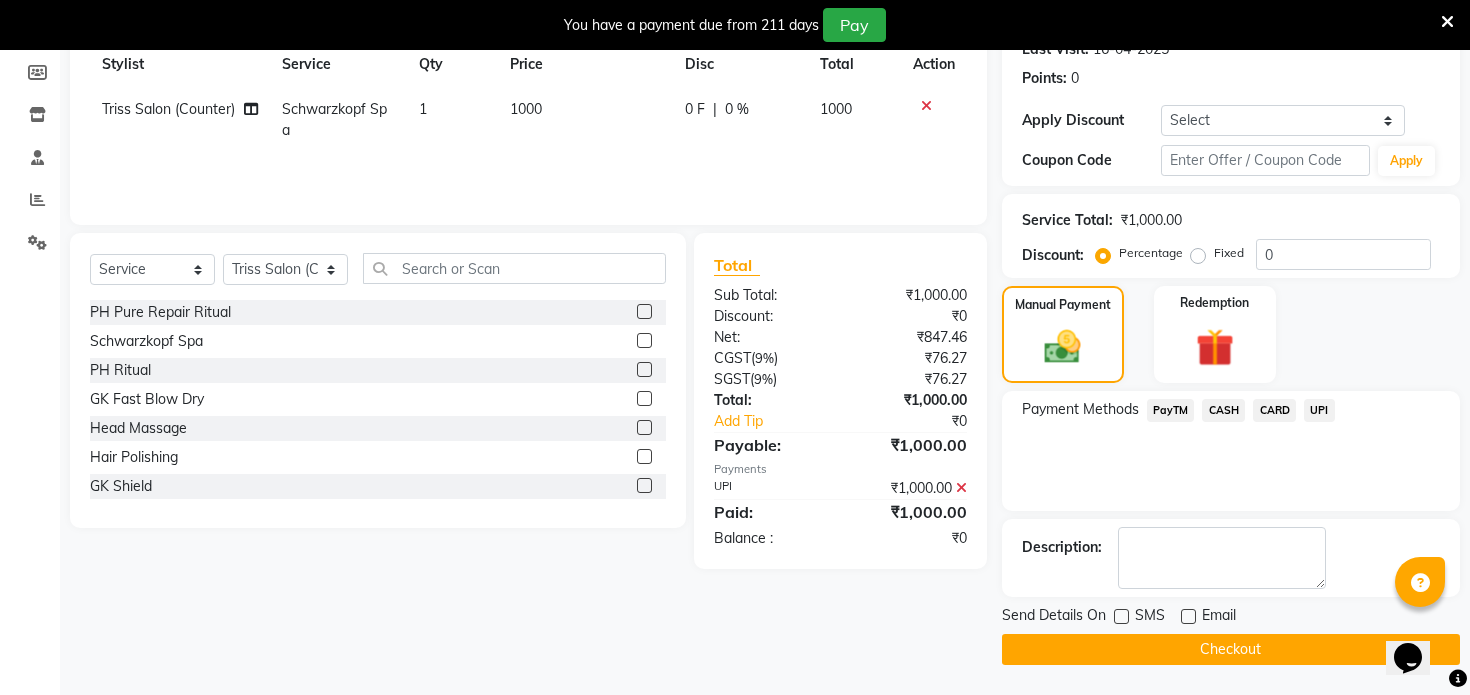 click on "Checkout" 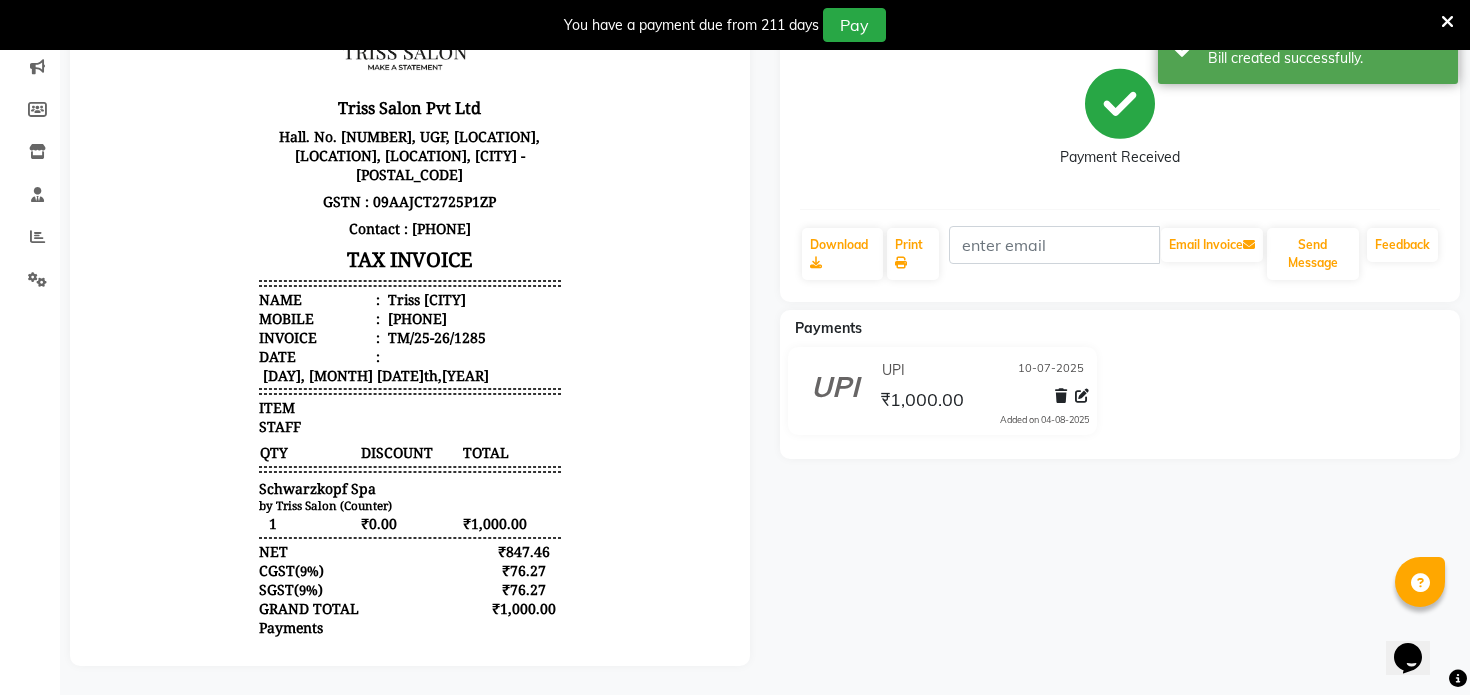 scroll, scrollTop: 0, scrollLeft: 0, axis: both 